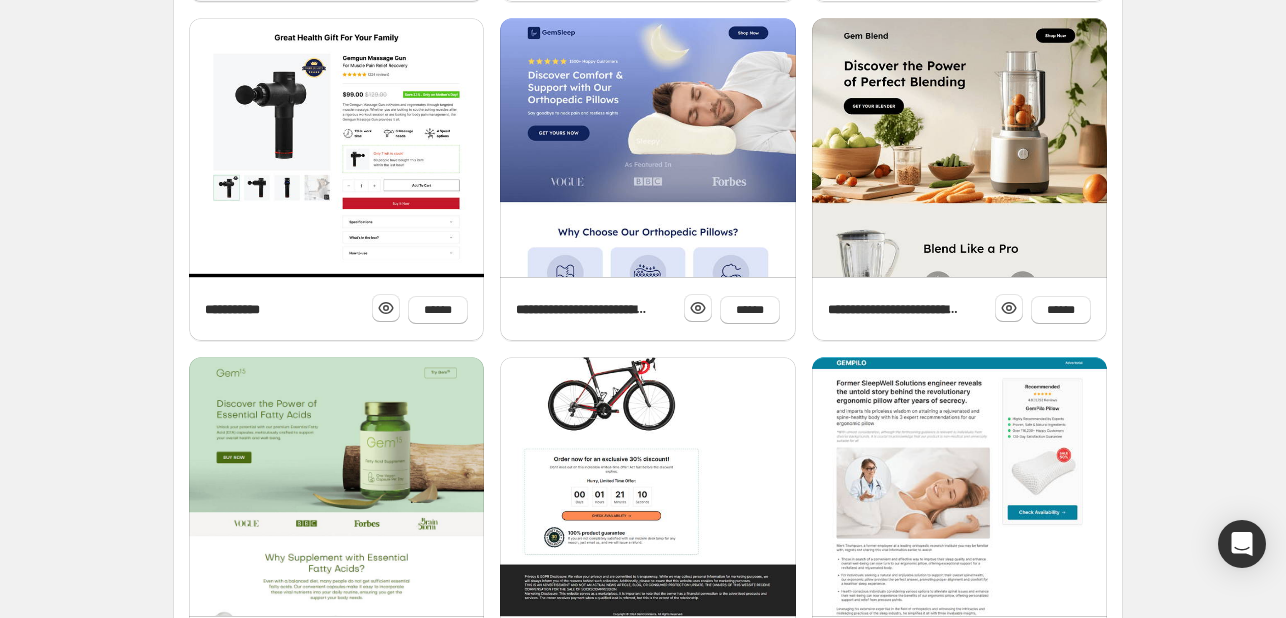 scroll, scrollTop: 822, scrollLeft: 0, axis: vertical 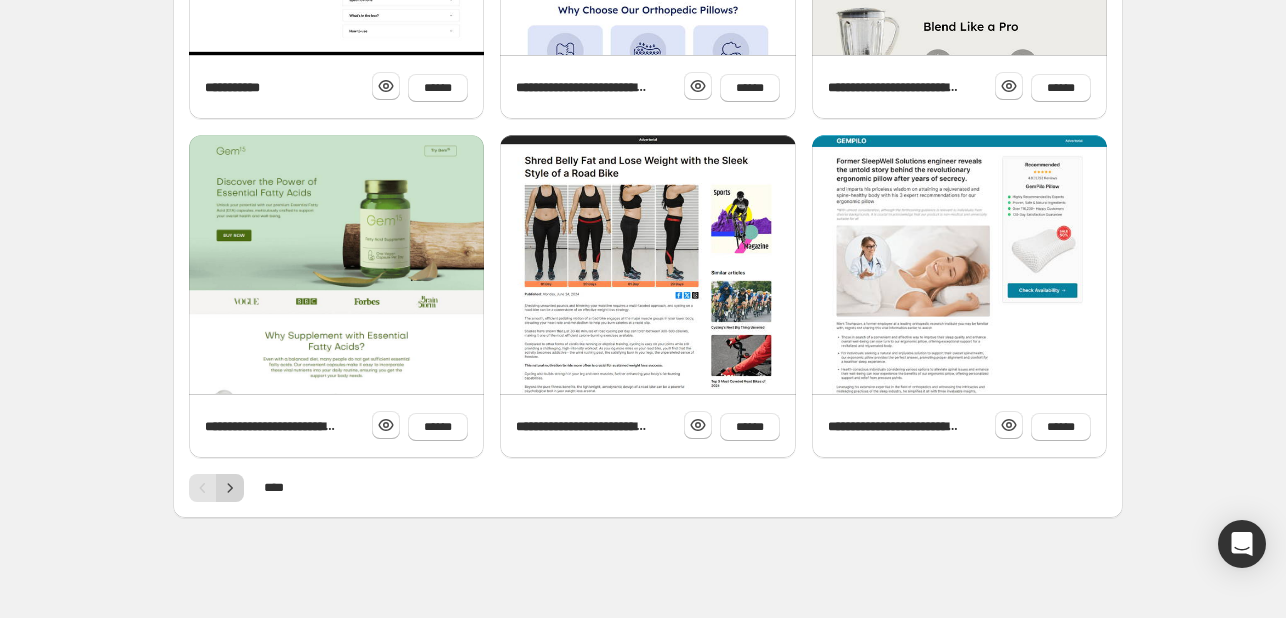 click 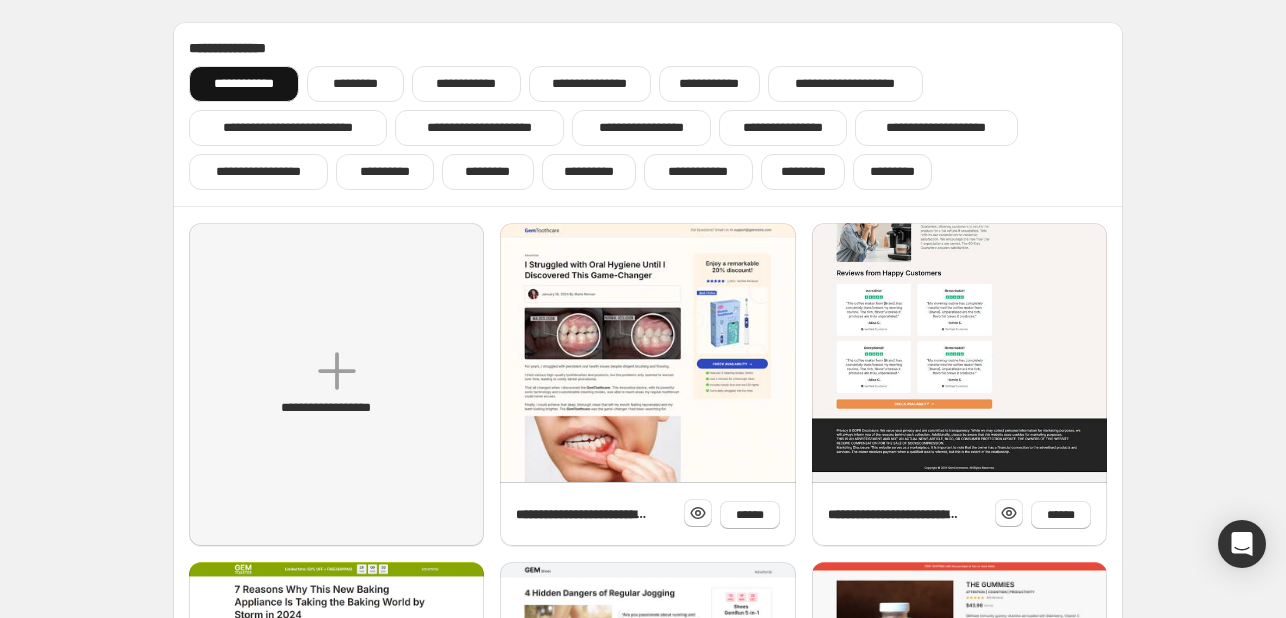 scroll, scrollTop: 0, scrollLeft: 0, axis: both 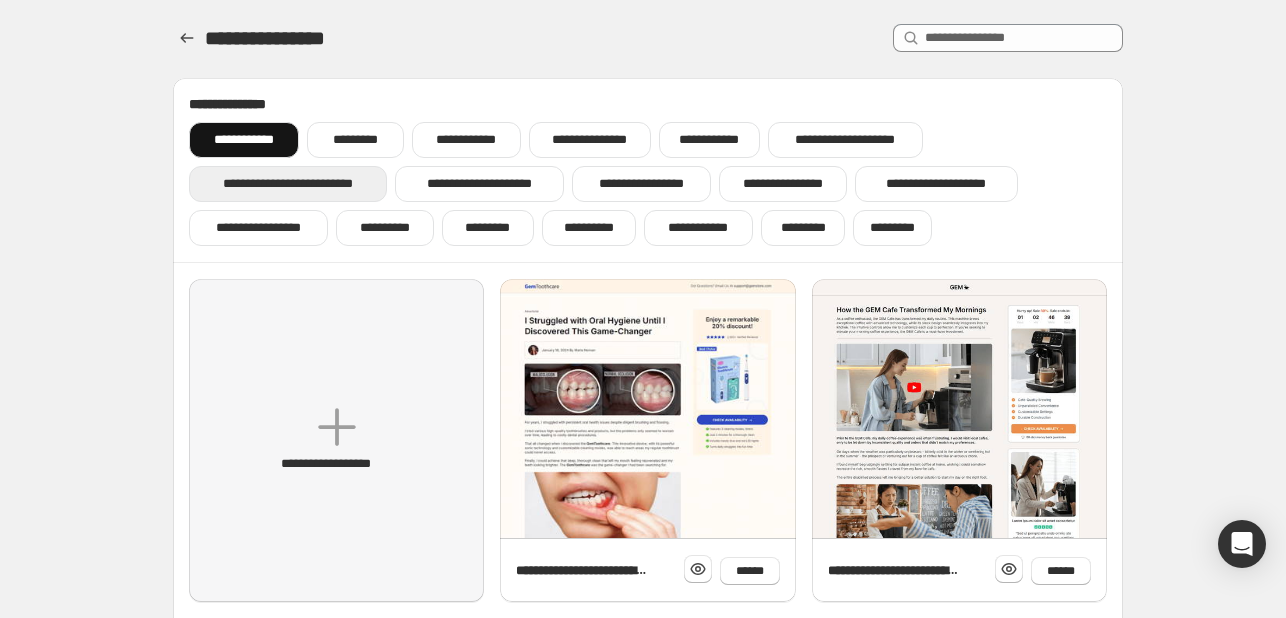 click on "**********" at bounding box center (288, 184) 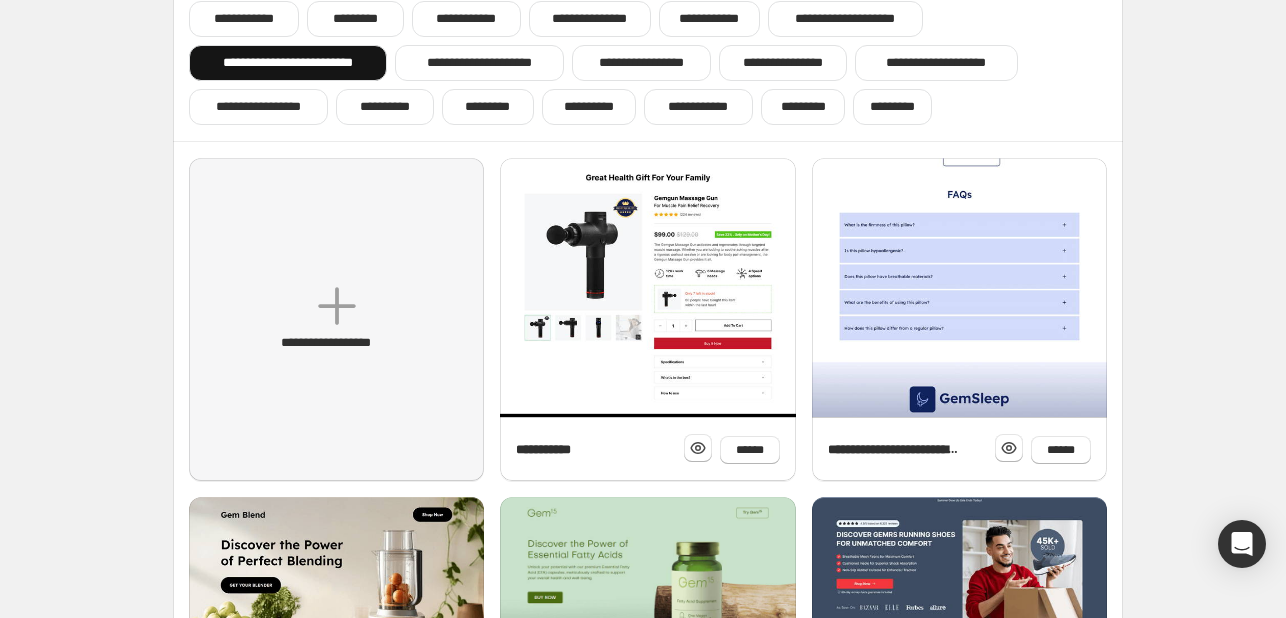 scroll, scrollTop: 200, scrollLeft: 0, axis: vertical 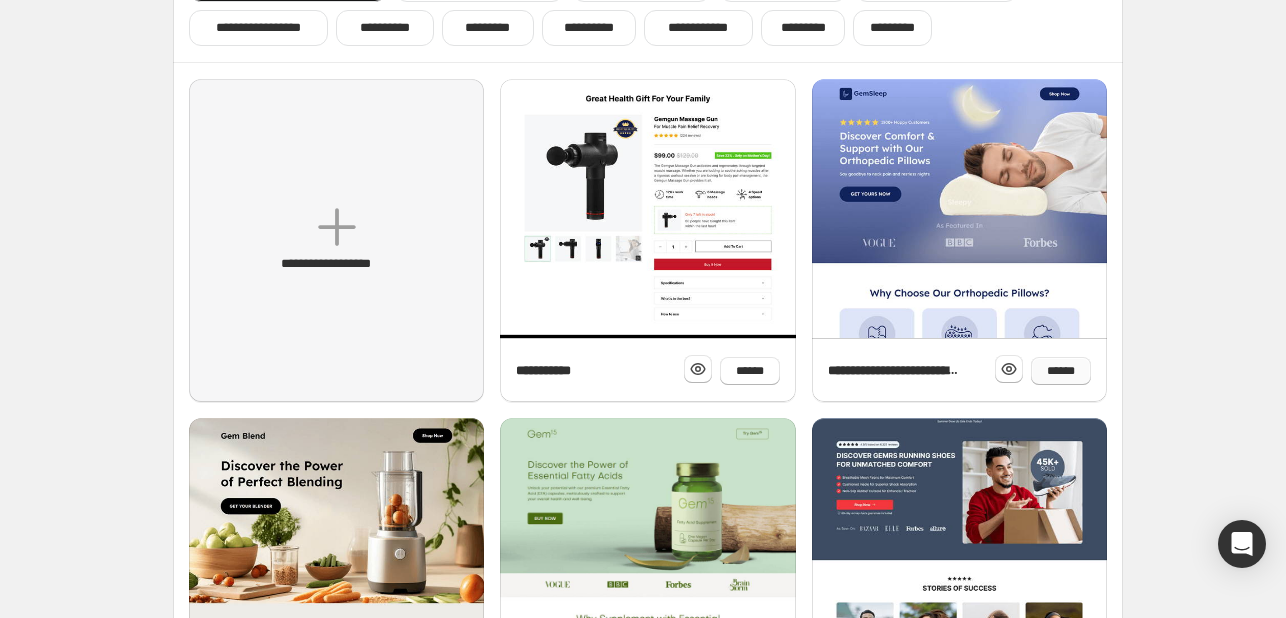 click on "******" at bounding box center (1061, 371) 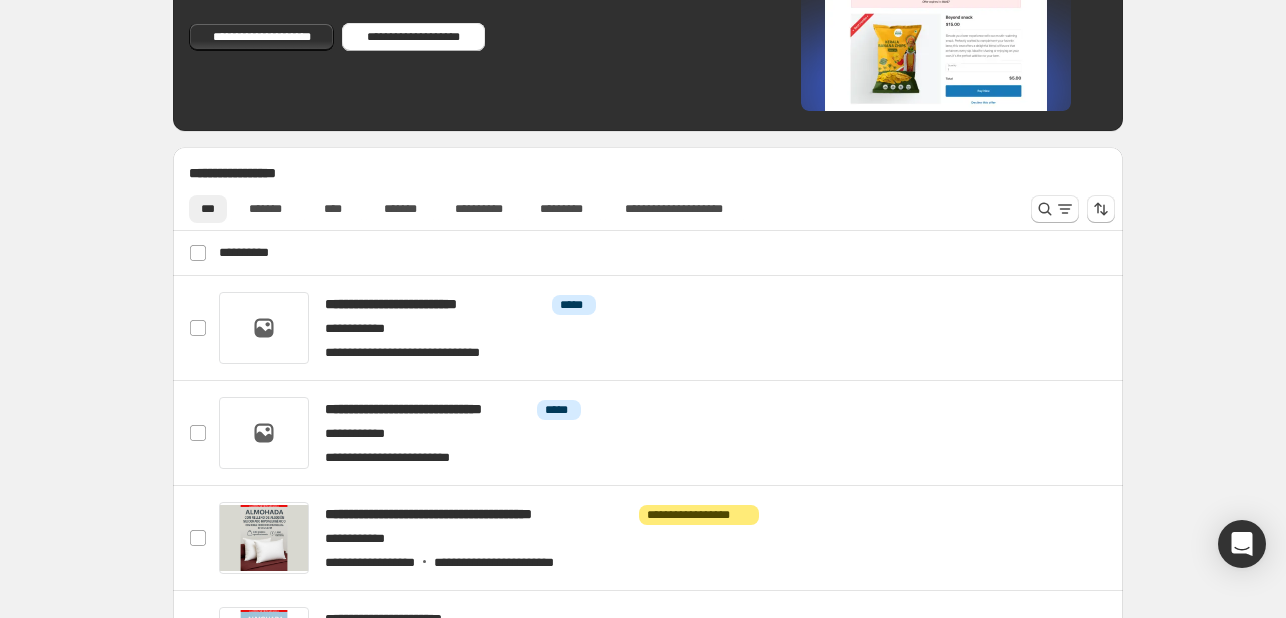 scroll, scrollTop: 600, scrollLeft: 0, axis: vertical 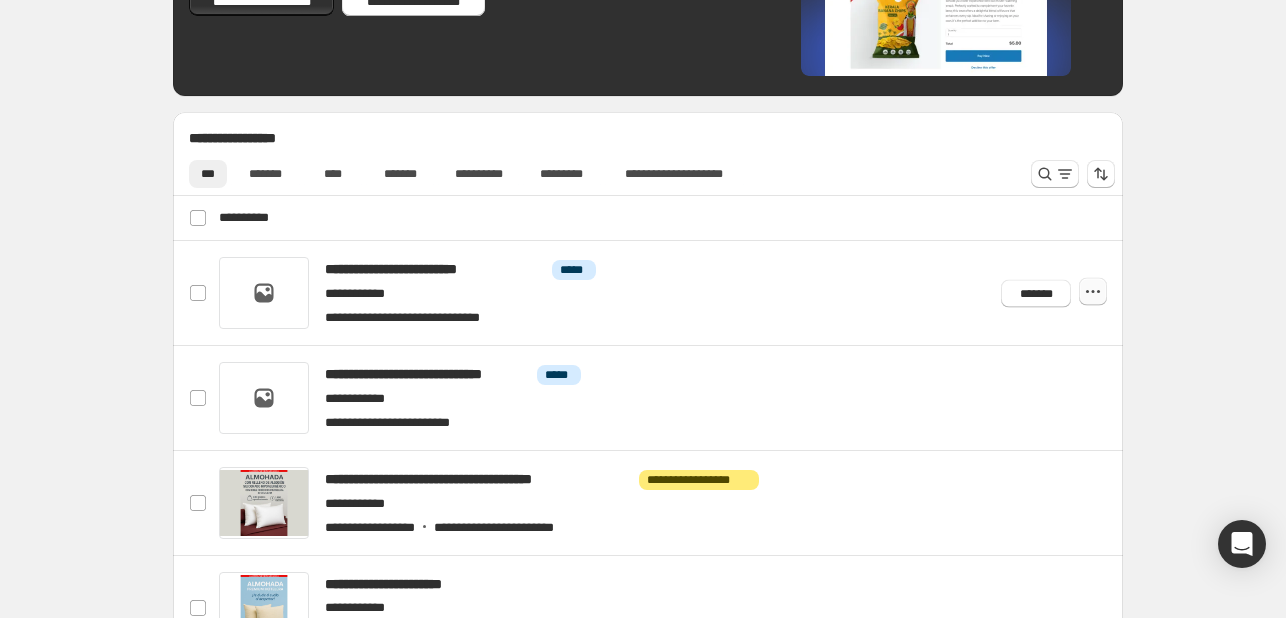 click 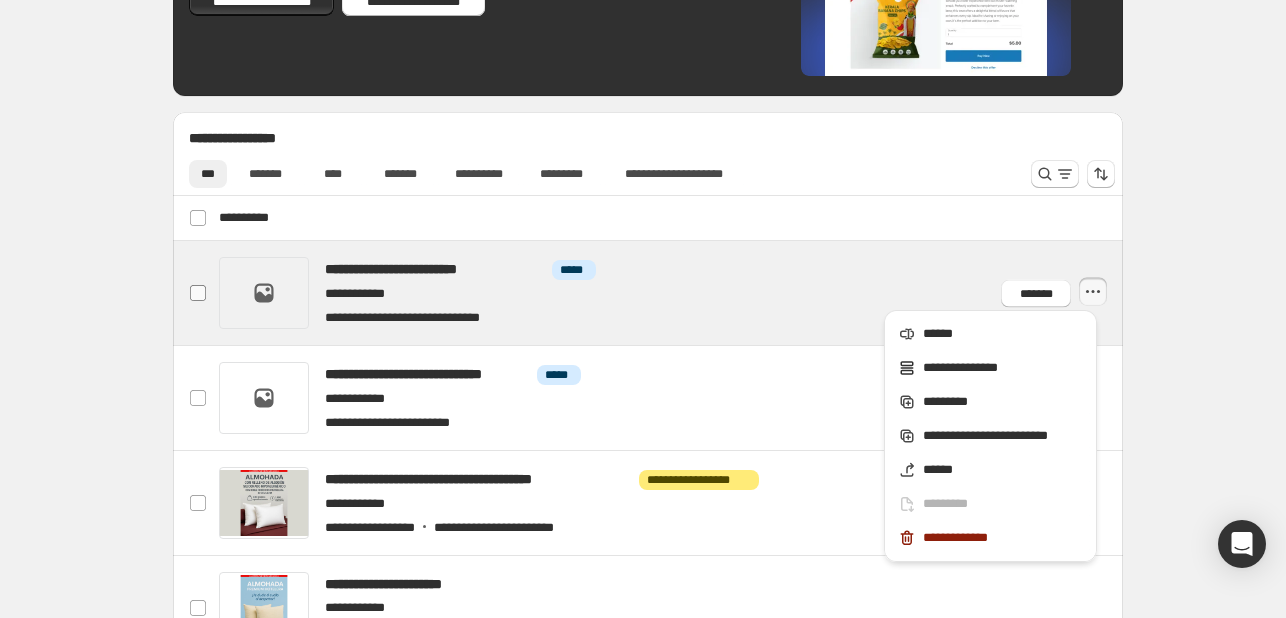 click at bounding box center (198, 293) 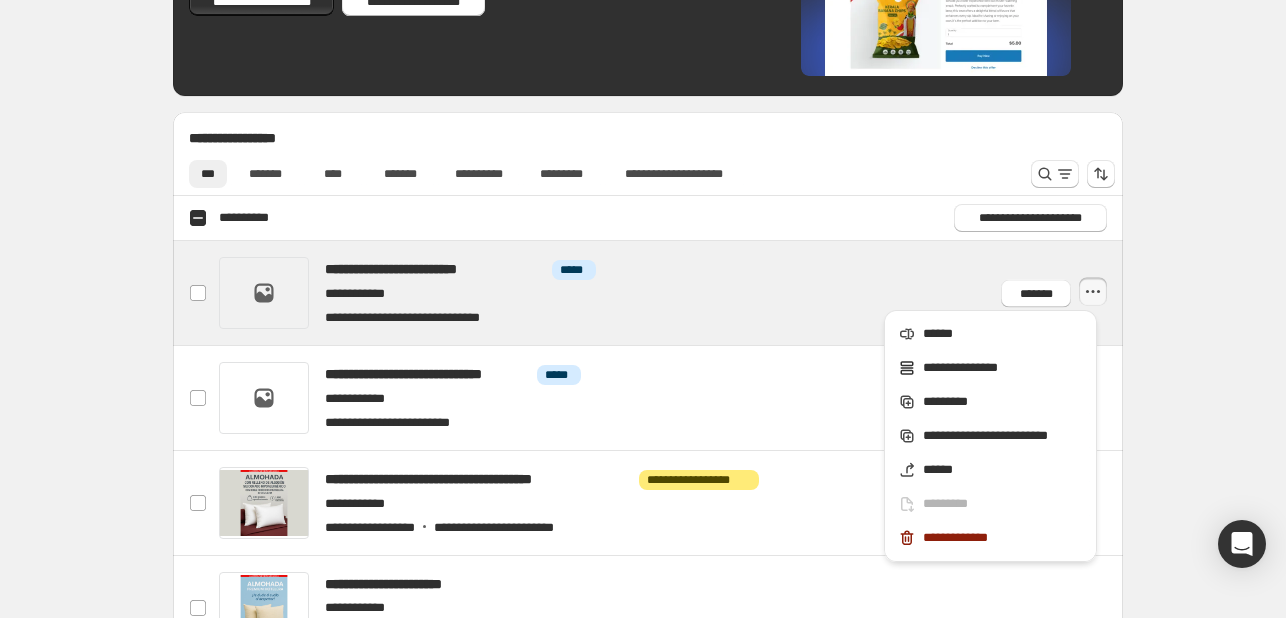 click 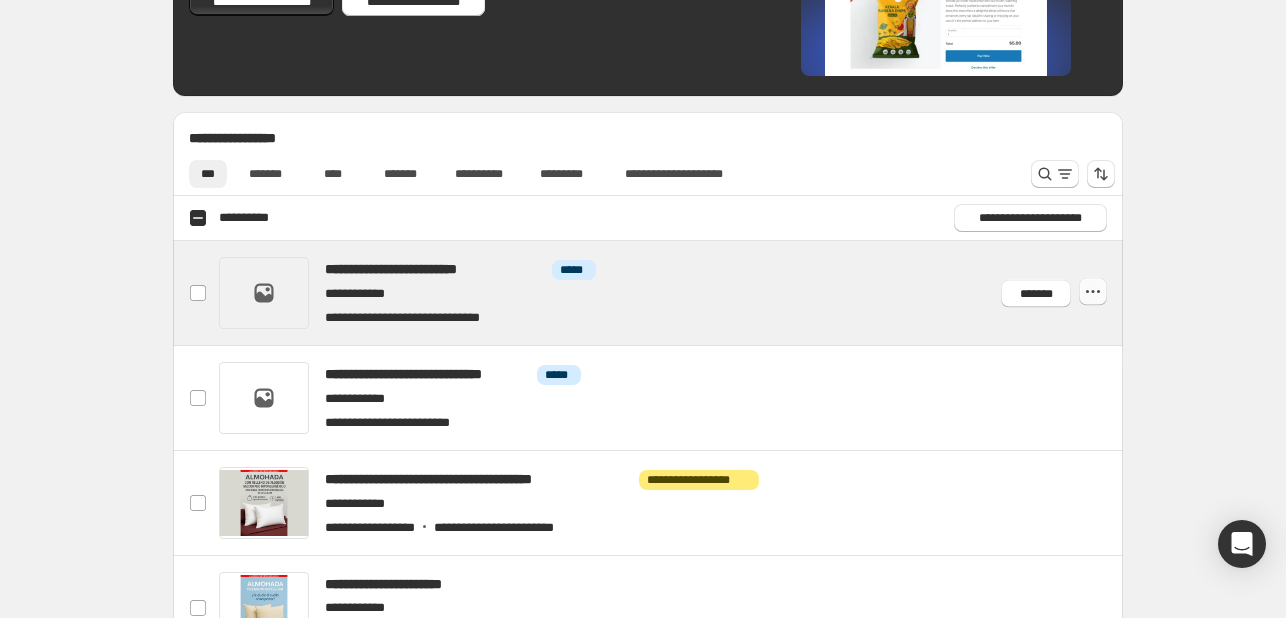 click 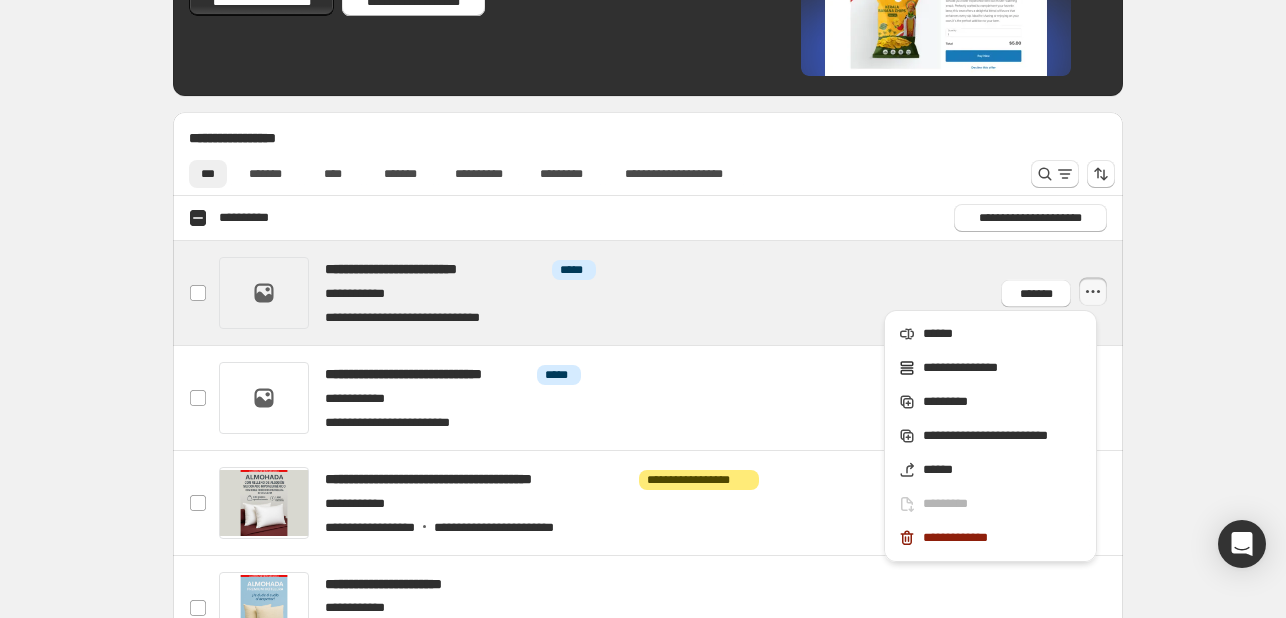 click on "**********" at bounding box center [648, 417] 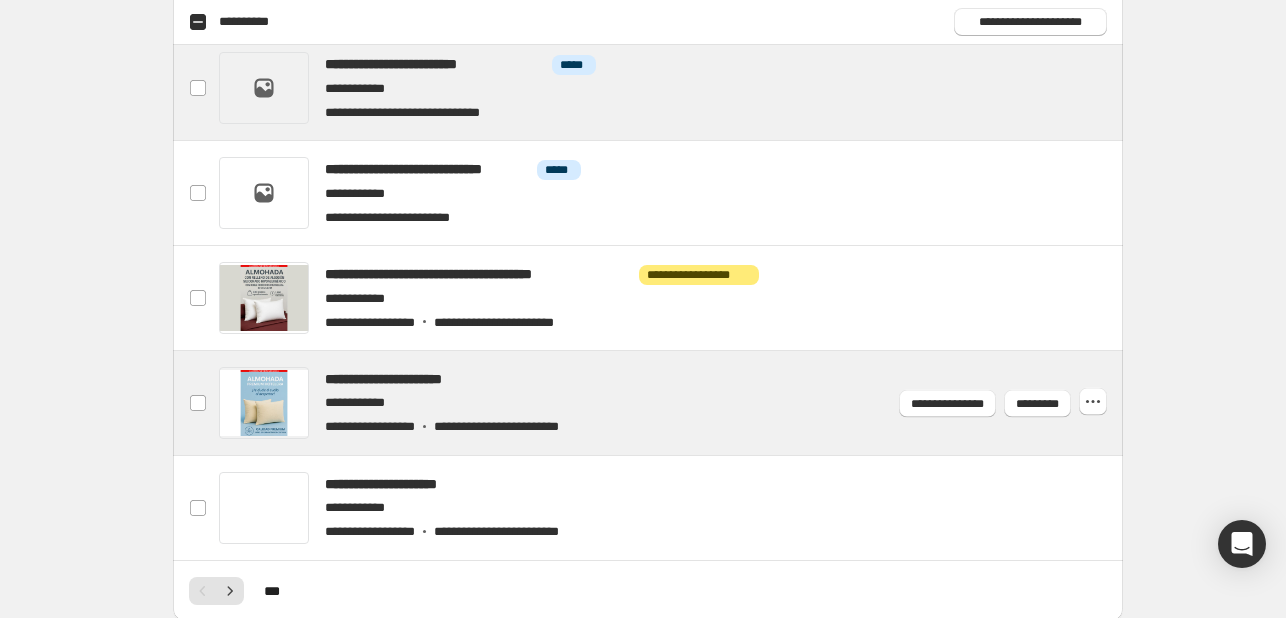 scroll, scrollTop: 800, scrollLeft: 0, axis: vertical 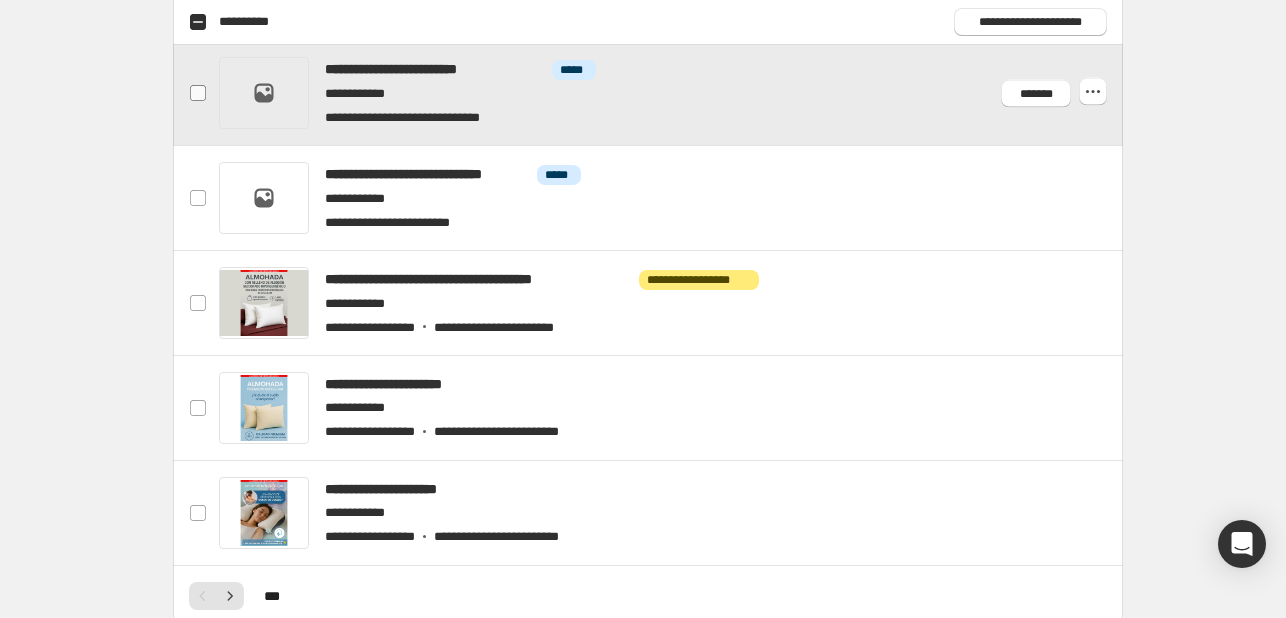 click at bounding box center [198, 93] 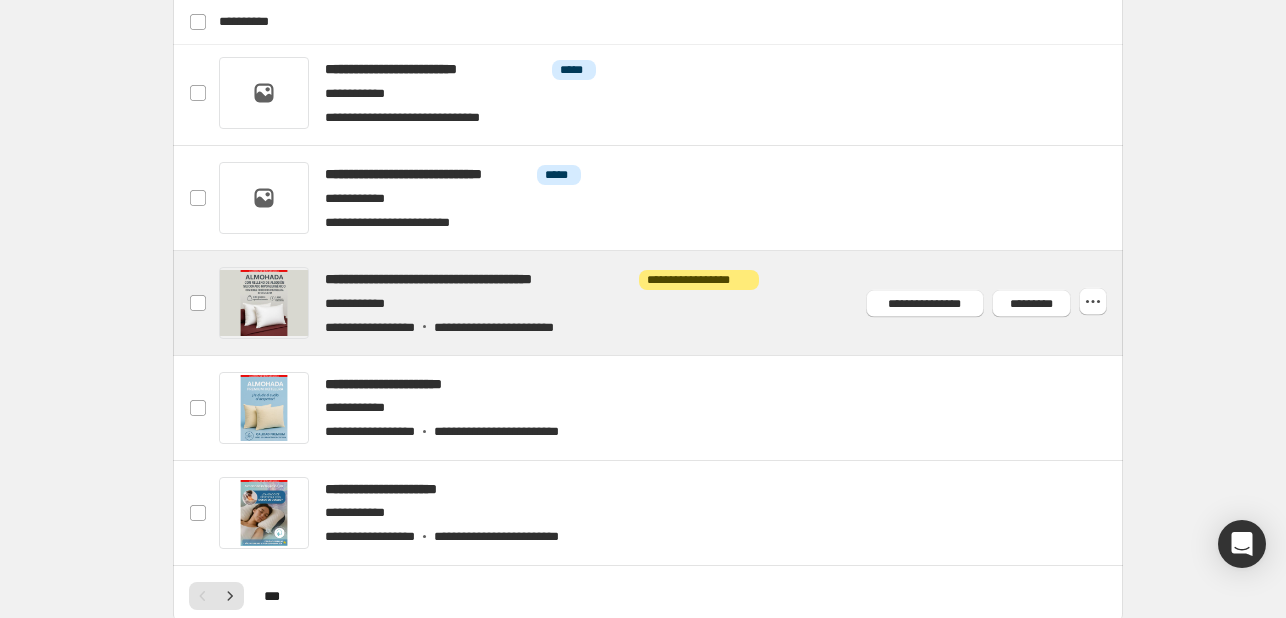click at bounding box center (672, 303) 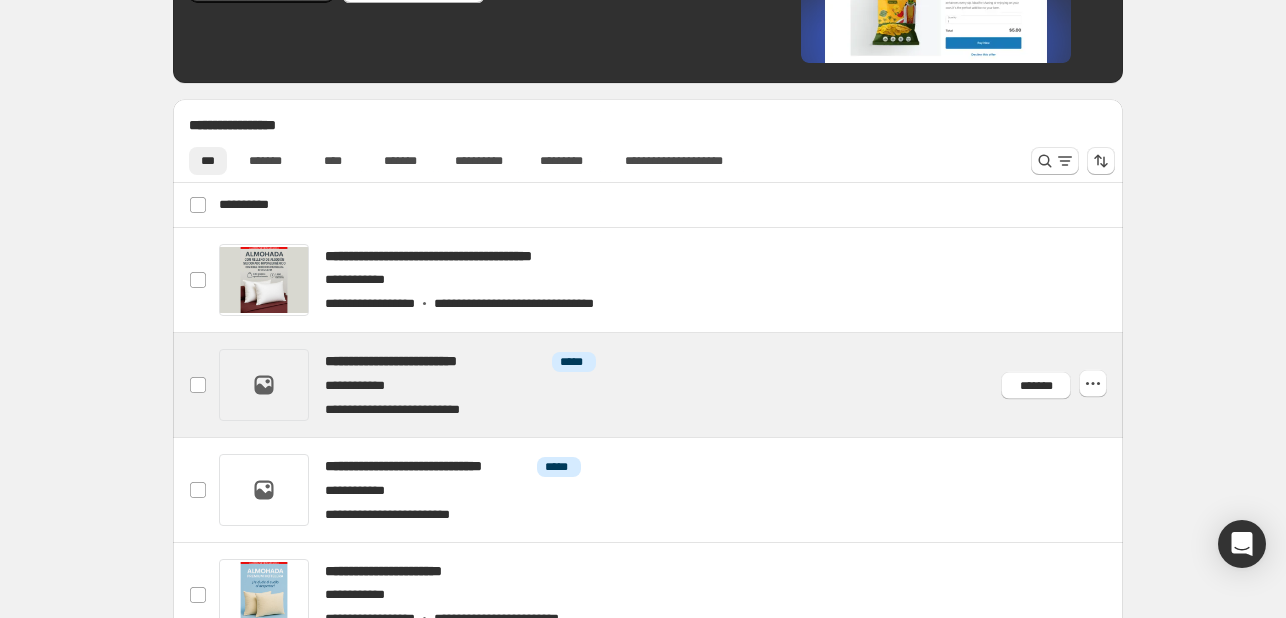 scroll, scrollTop: 700, scrollLeft: 0, axis: vertical 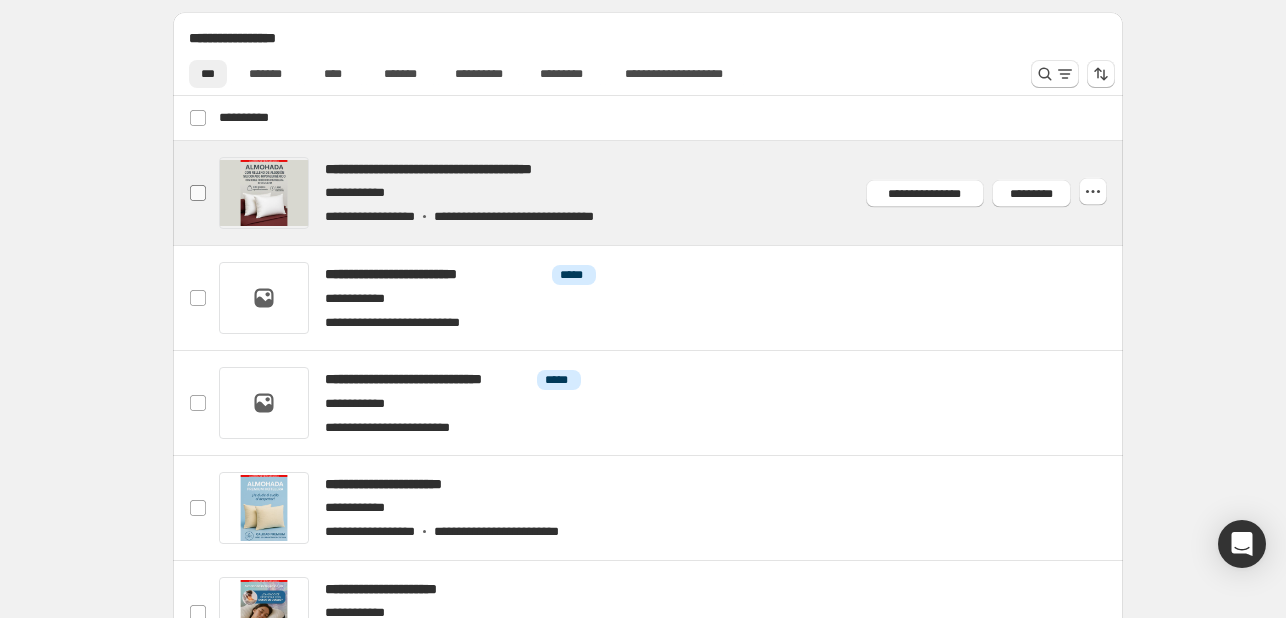 click at bounding box center (198, 193) 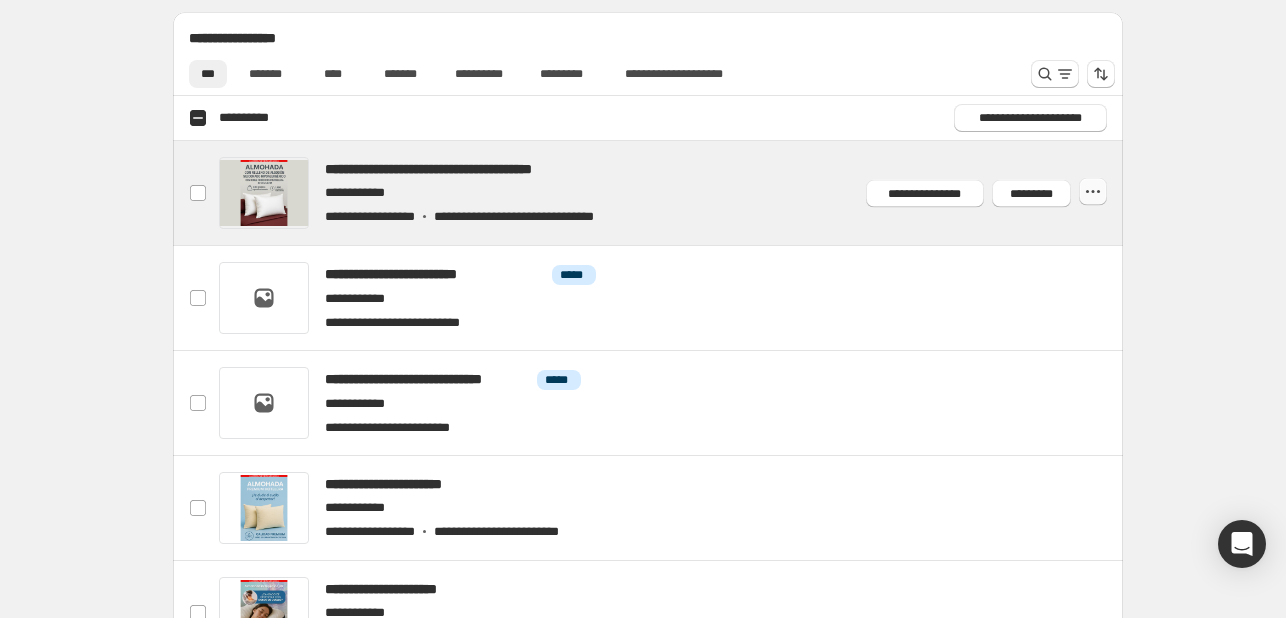 click 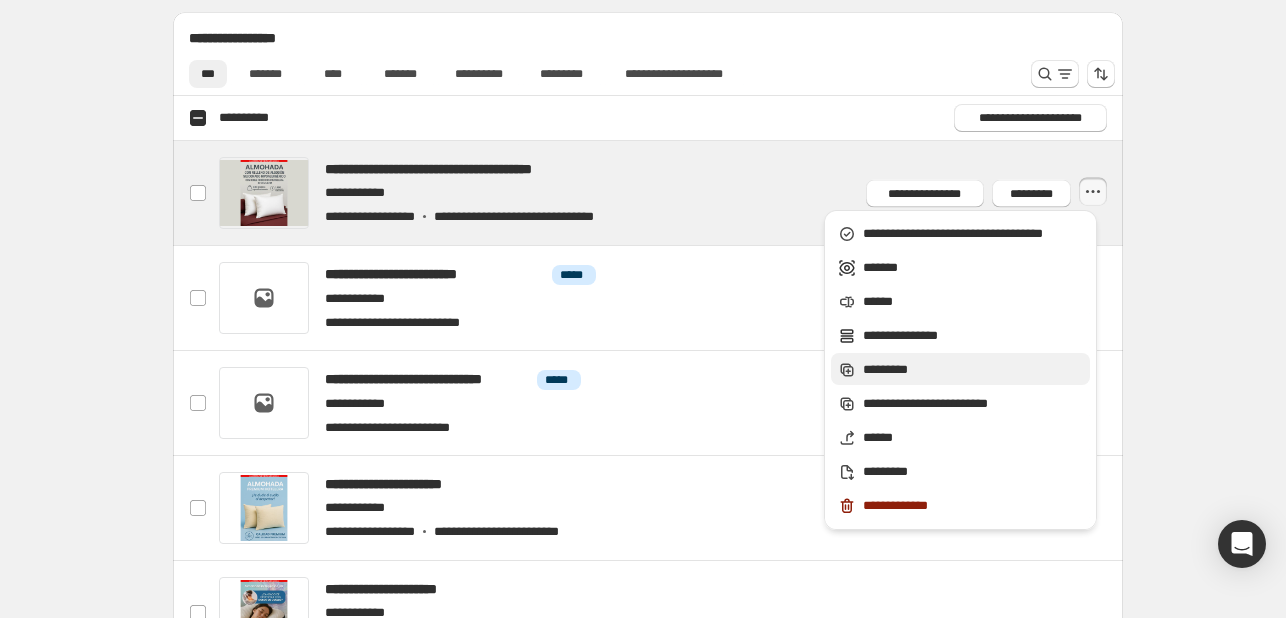 click on "*********" at bounding box center [973, 370] 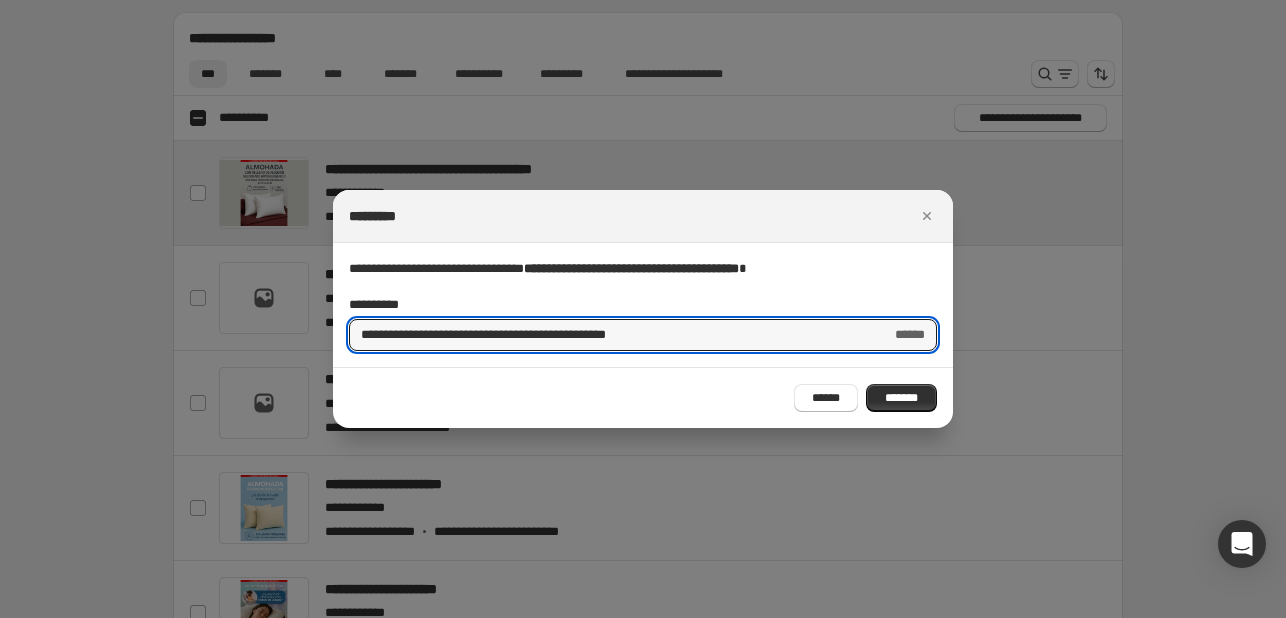 drag, startPoint x: 727, startPoint y: 333, endPoint x: 330, endPoint y: 344, distance: 397.15237 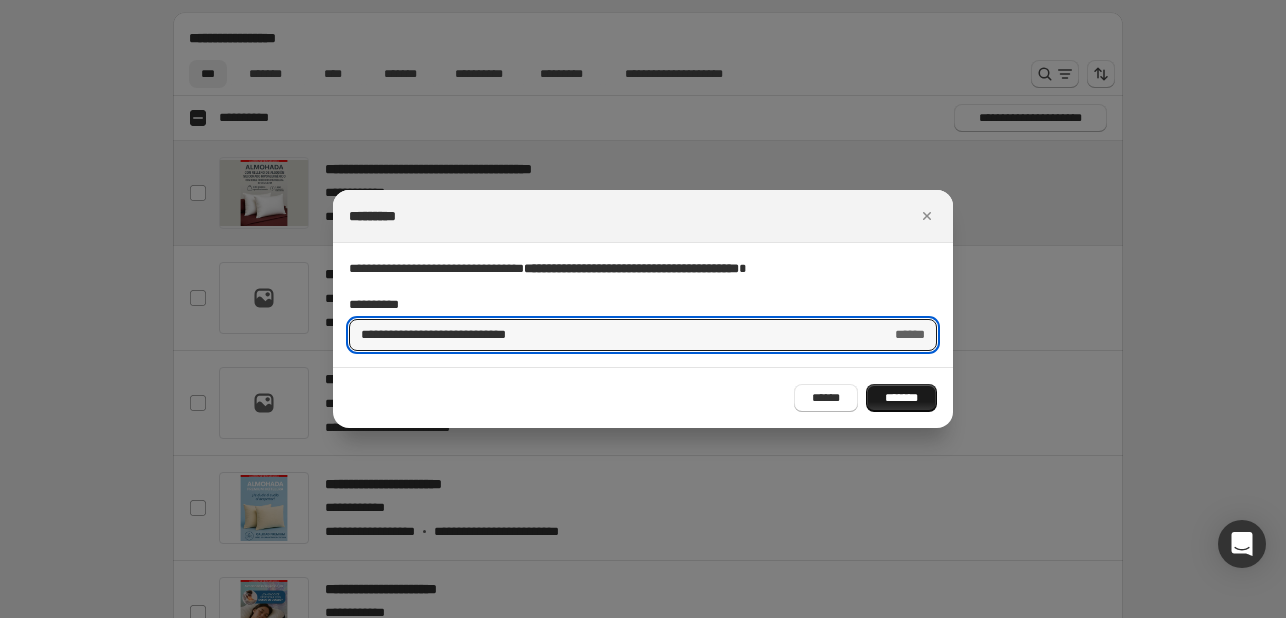 type on "**********" 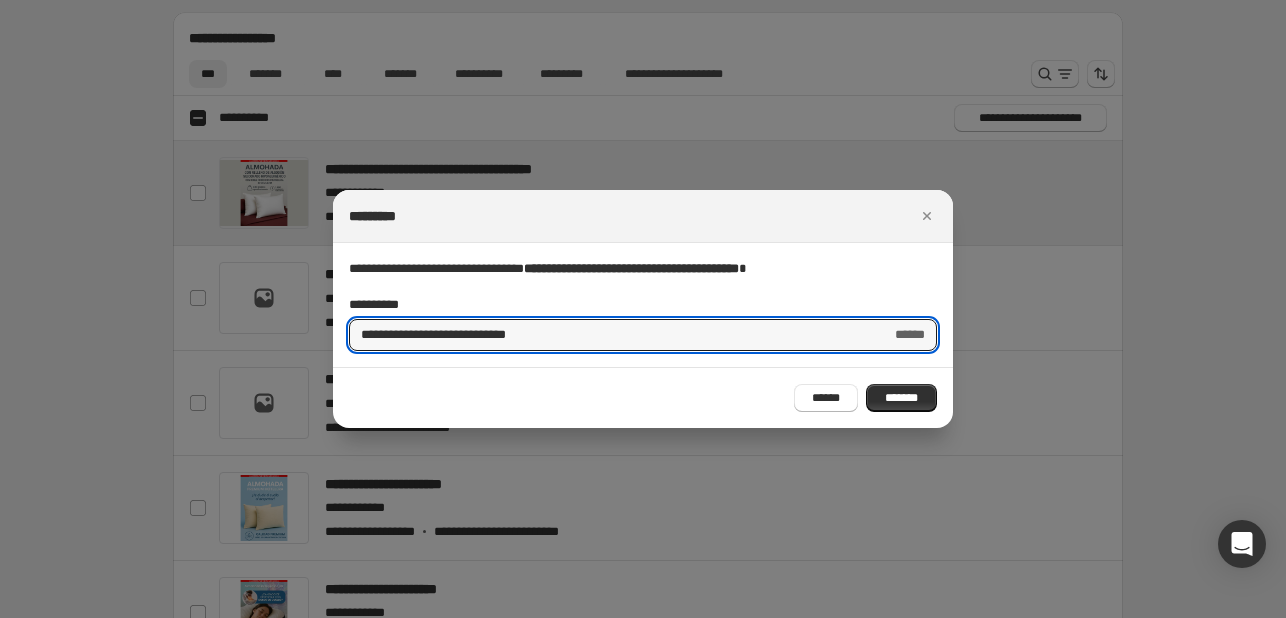 click on "*******" at bounding box center [901, 398] 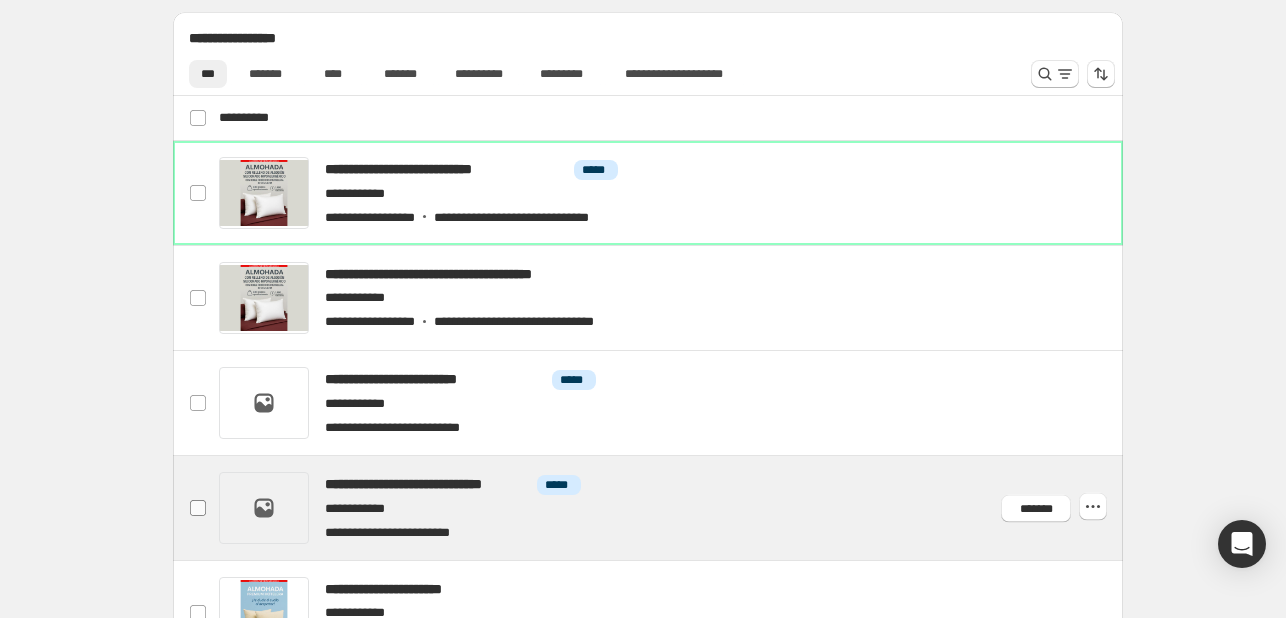 click at bounding box center (198, 508) 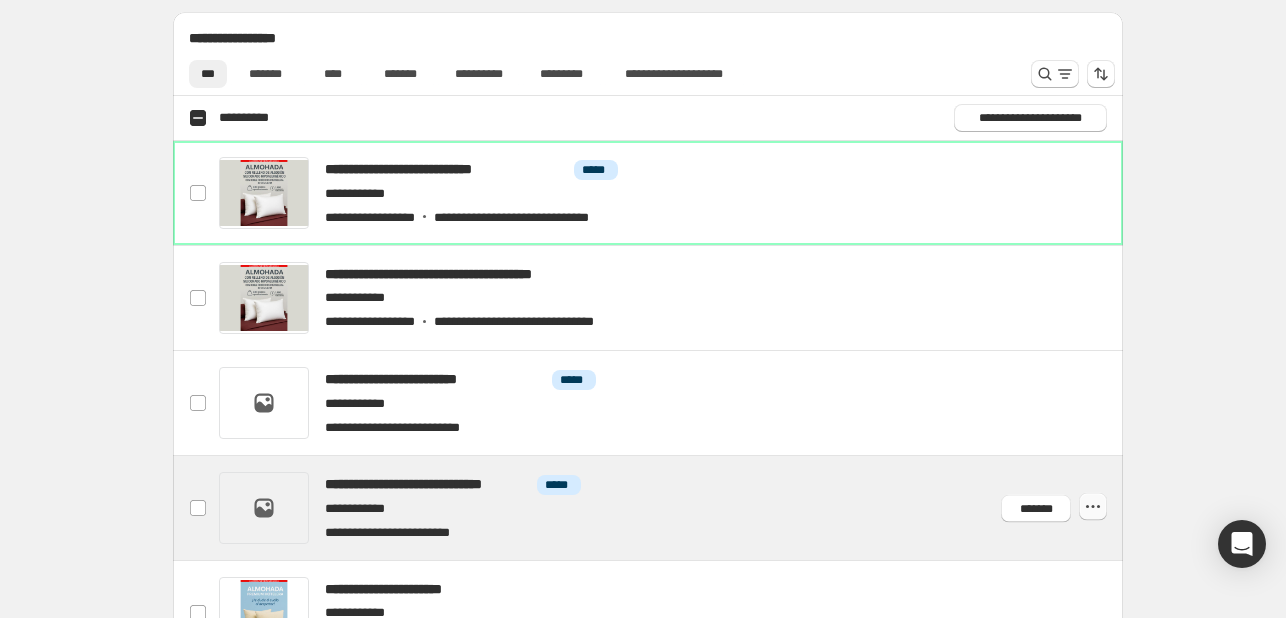 click 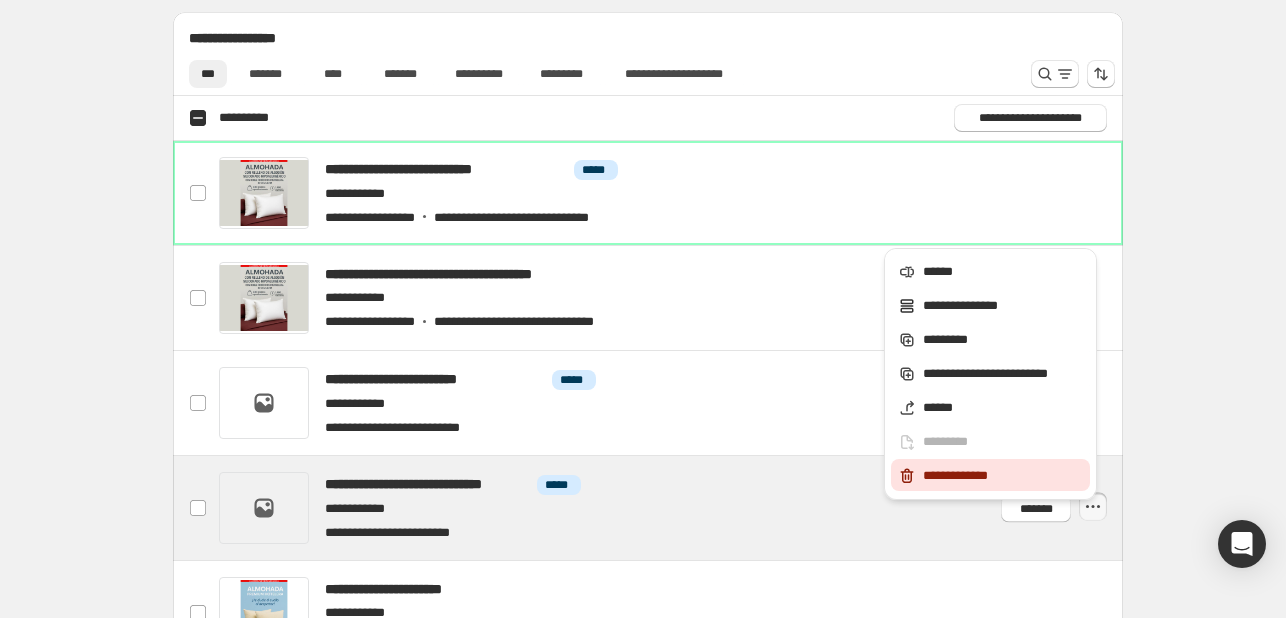 click on "**********" at bounding box center (1003, 476) 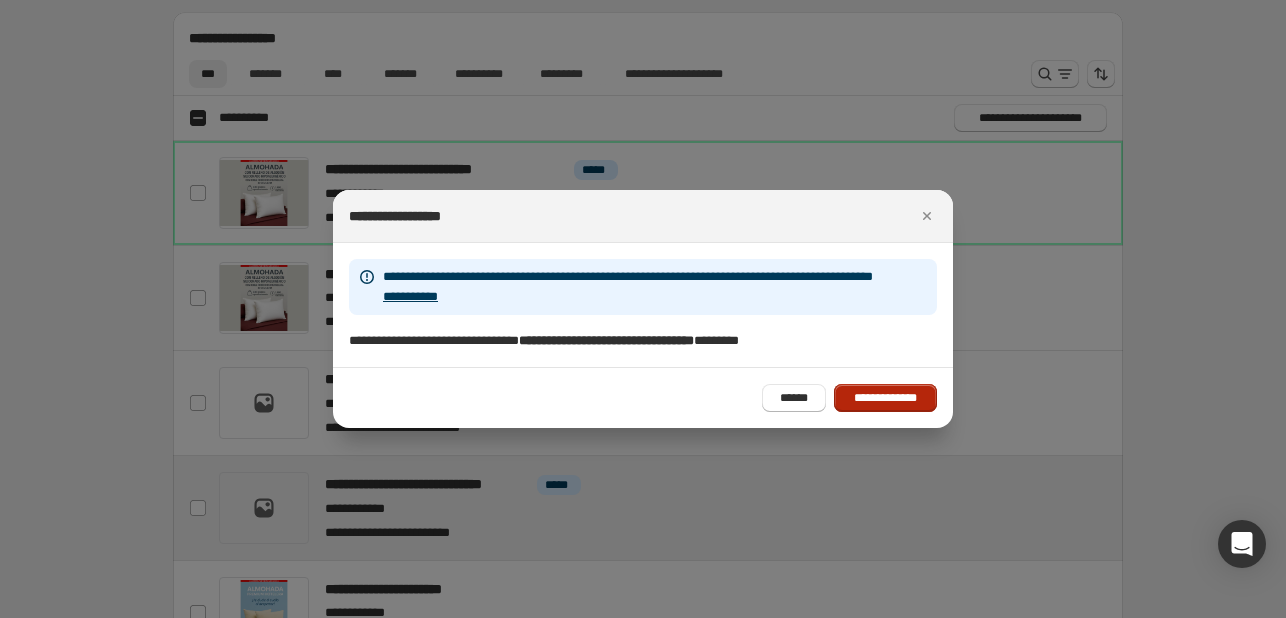 click on "**********" at bounding box center [643, 397] 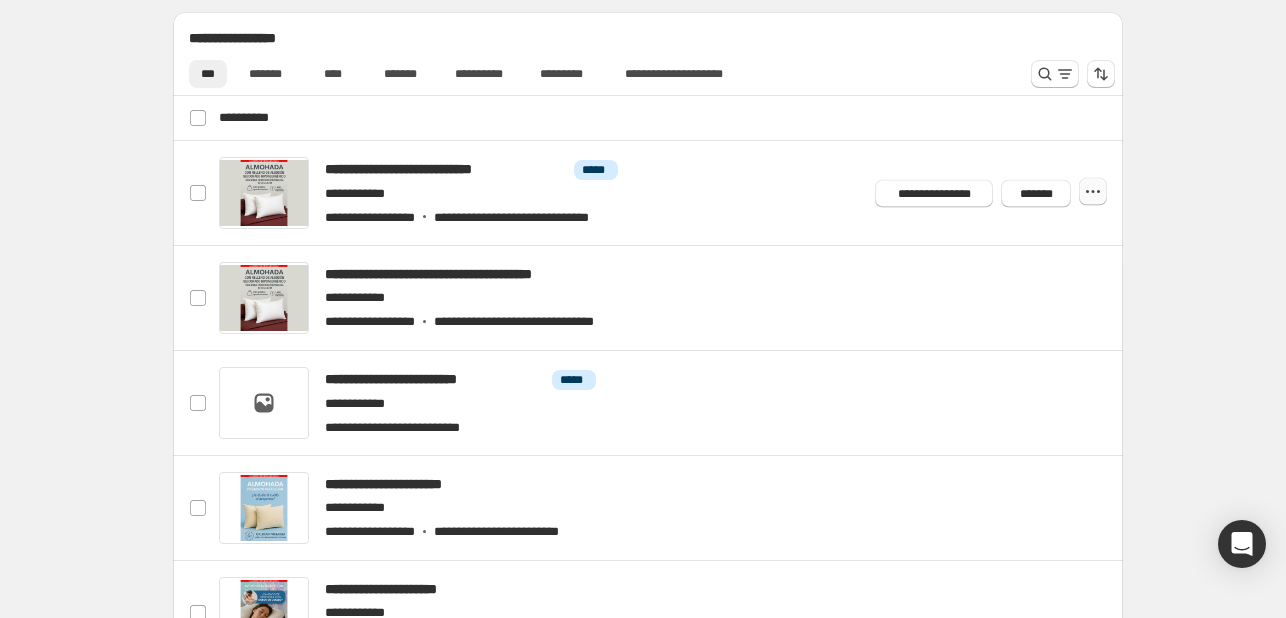 click 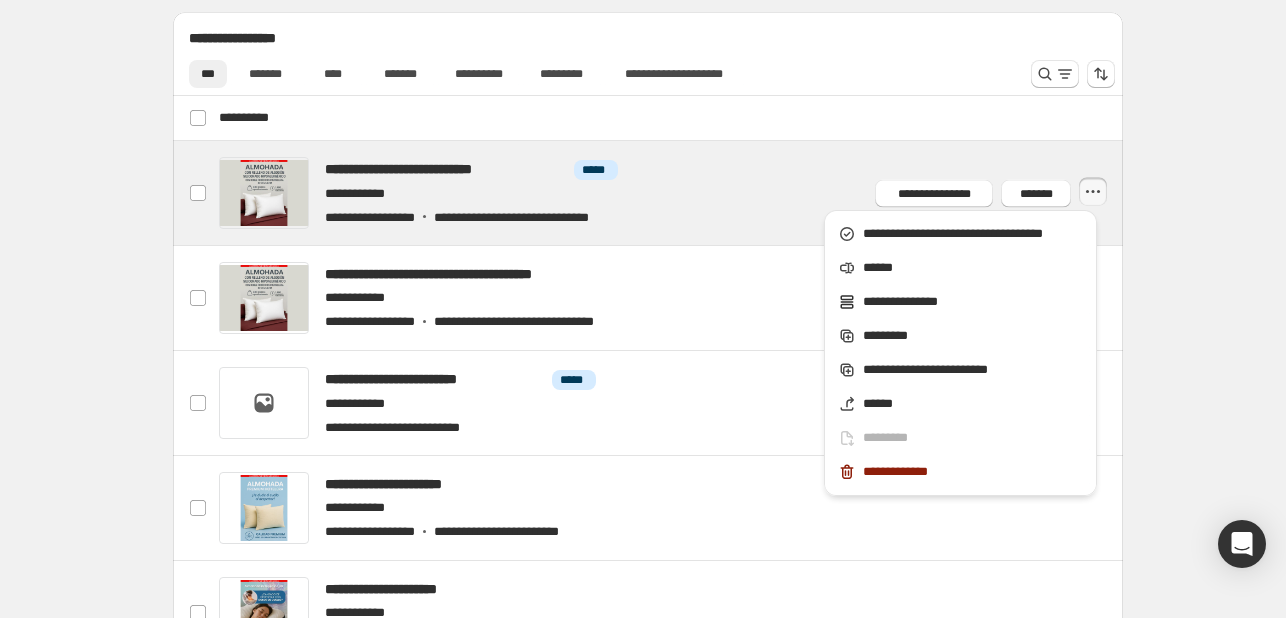 click at bounding box center [672, 193] 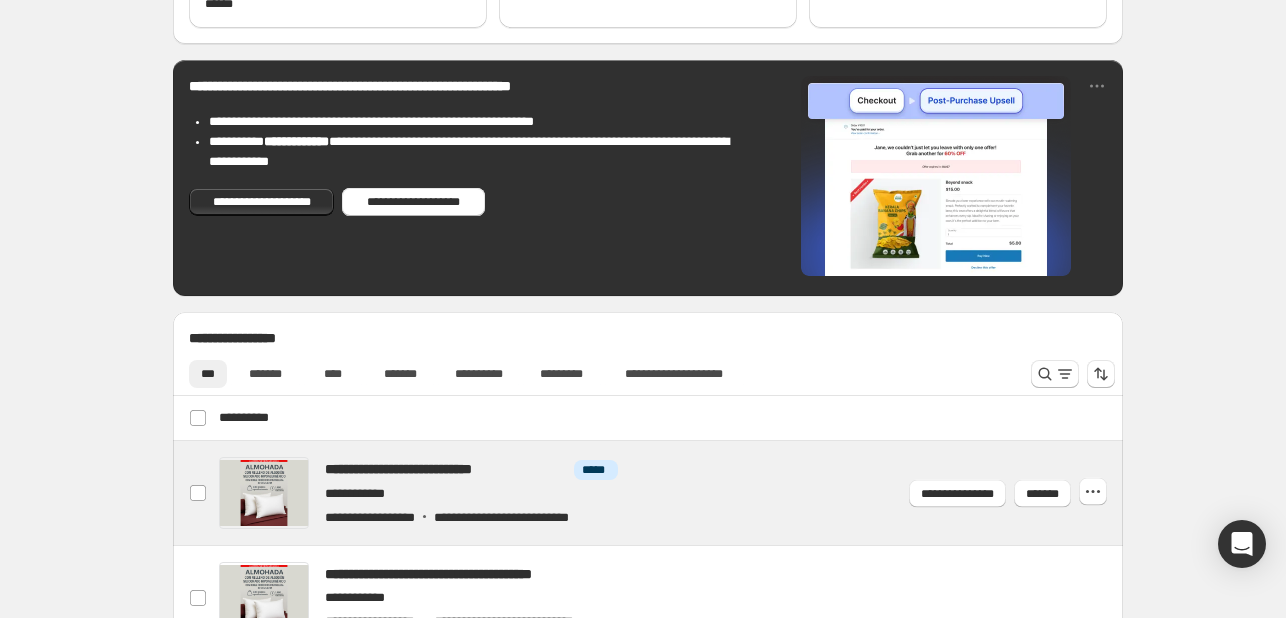 scroll, scrollTop: 600, scrollLeft: 0, axis: vertical 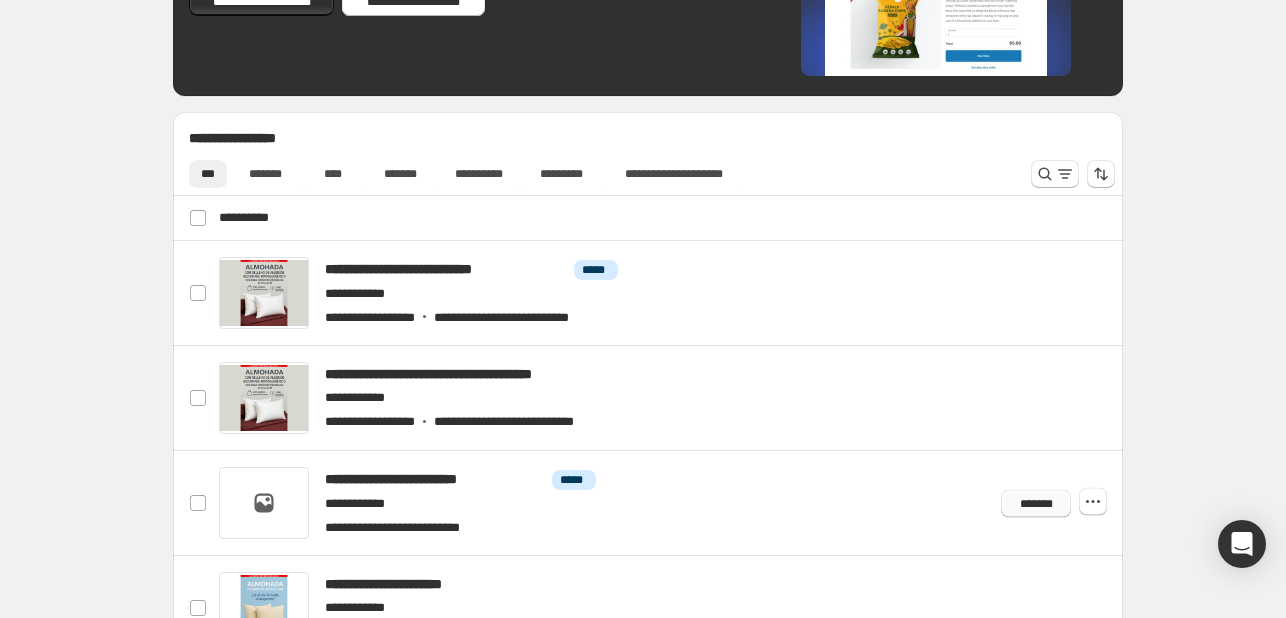 click on "*******" at bounding box center [1036, 503] 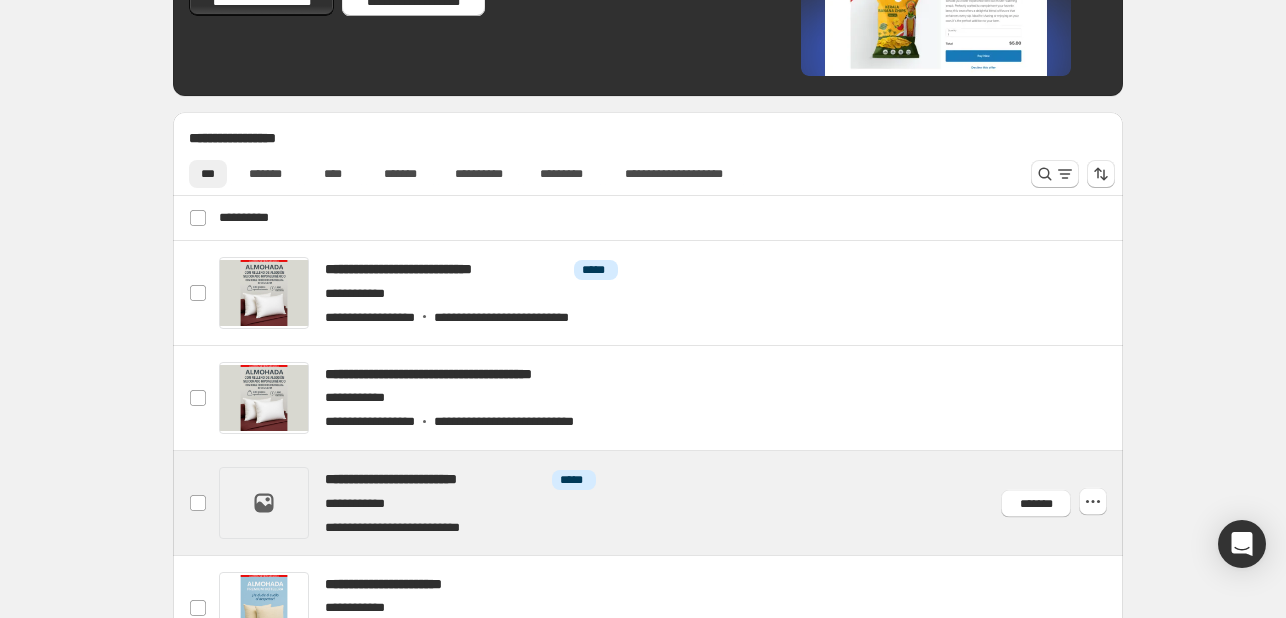 click at bounding box center (672, 503) 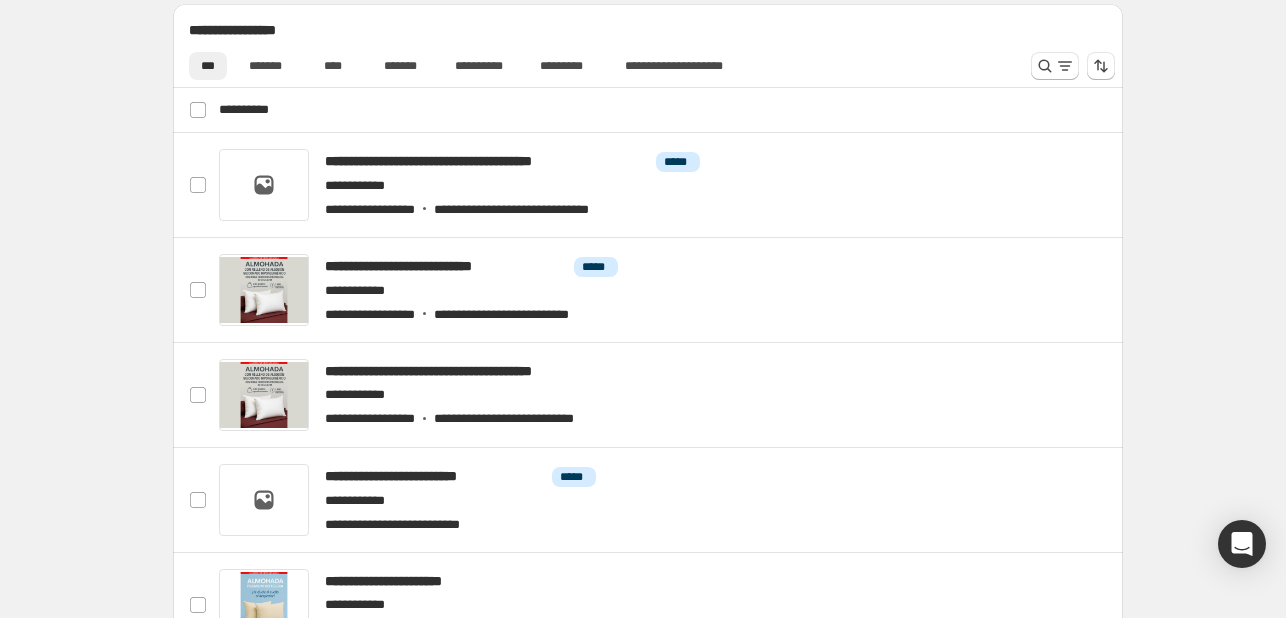scroll, scrollTop: 700, scrollLeft: 0, axis: vertical 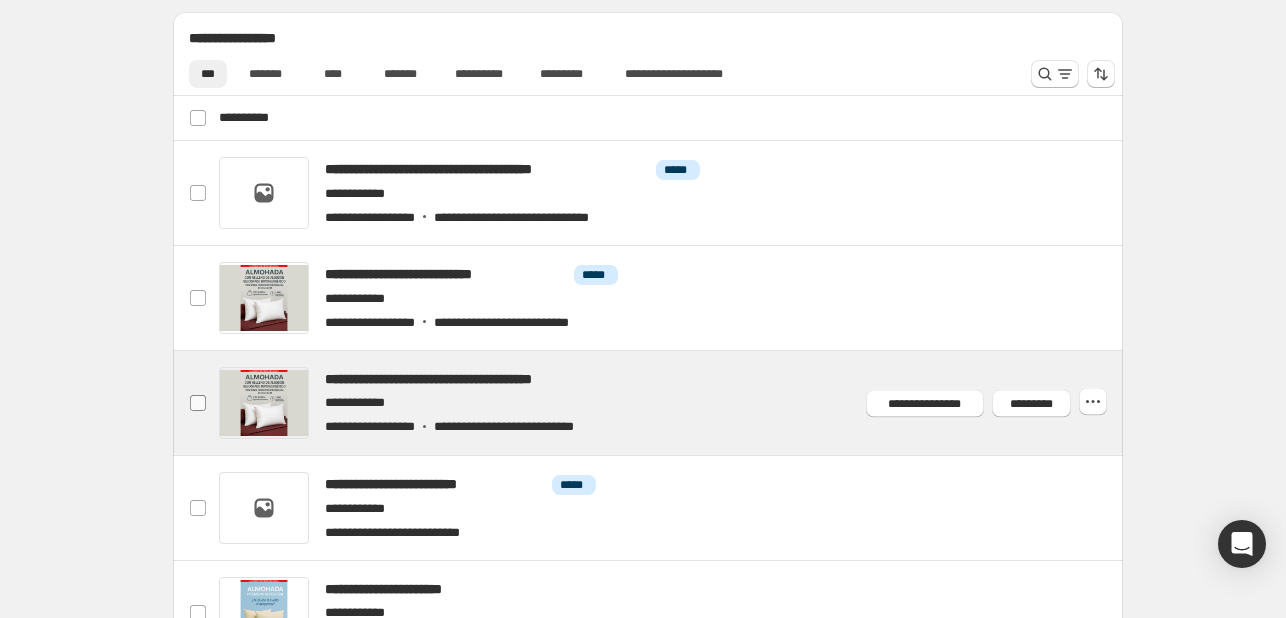 click at bounding box center [198, 403] 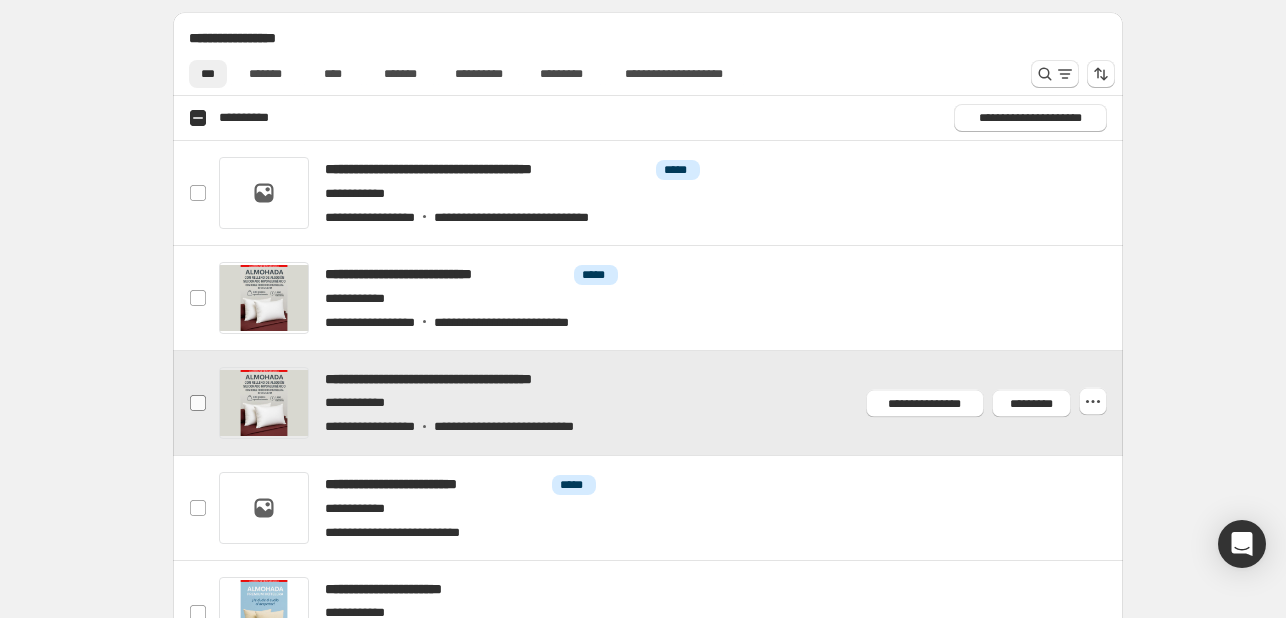 click at bounding box center (198, 403) 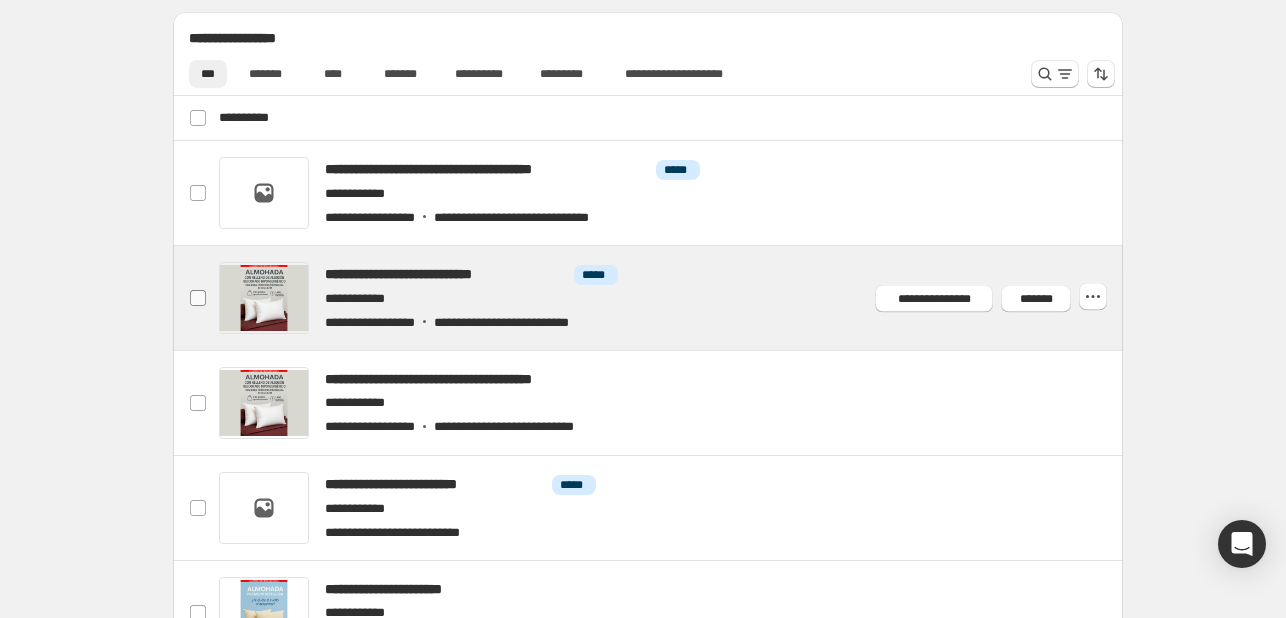 click at bounding box center (198, 298) 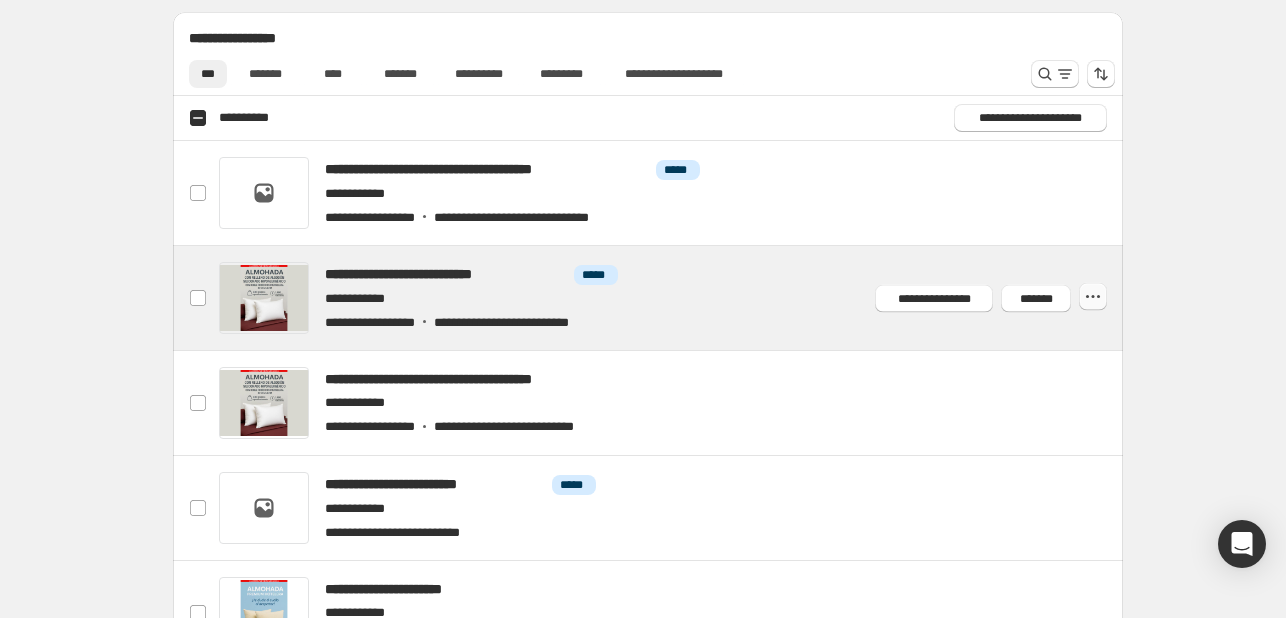 click 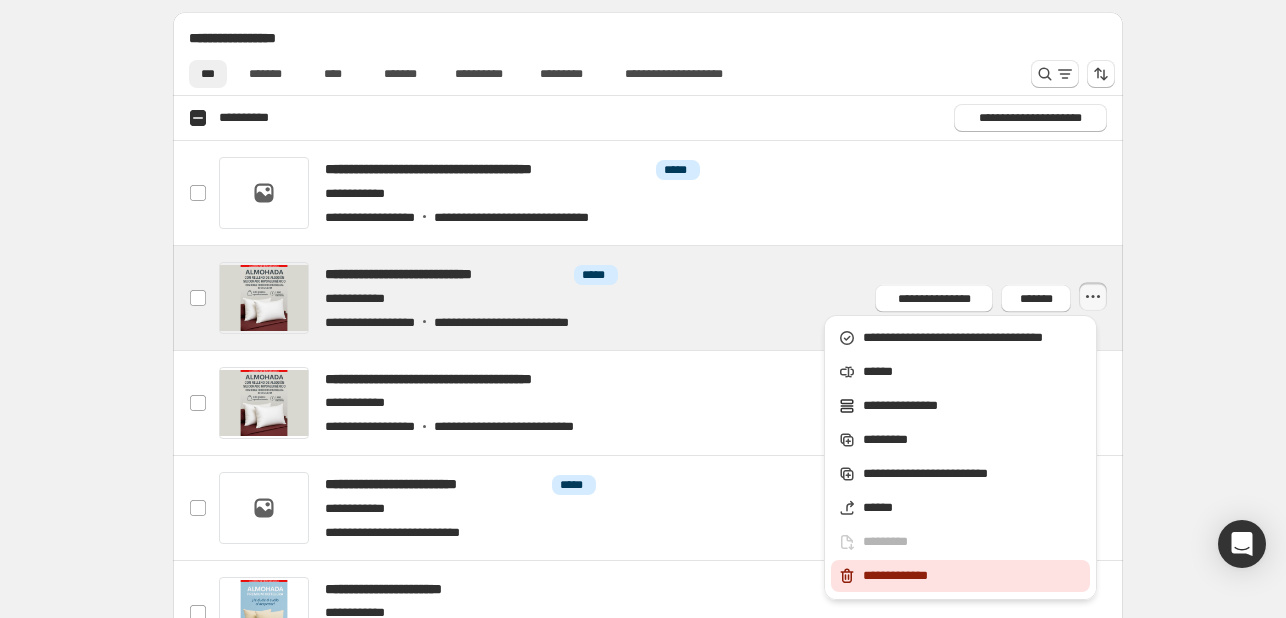 click on "**********" at bounding box center (973, 576) 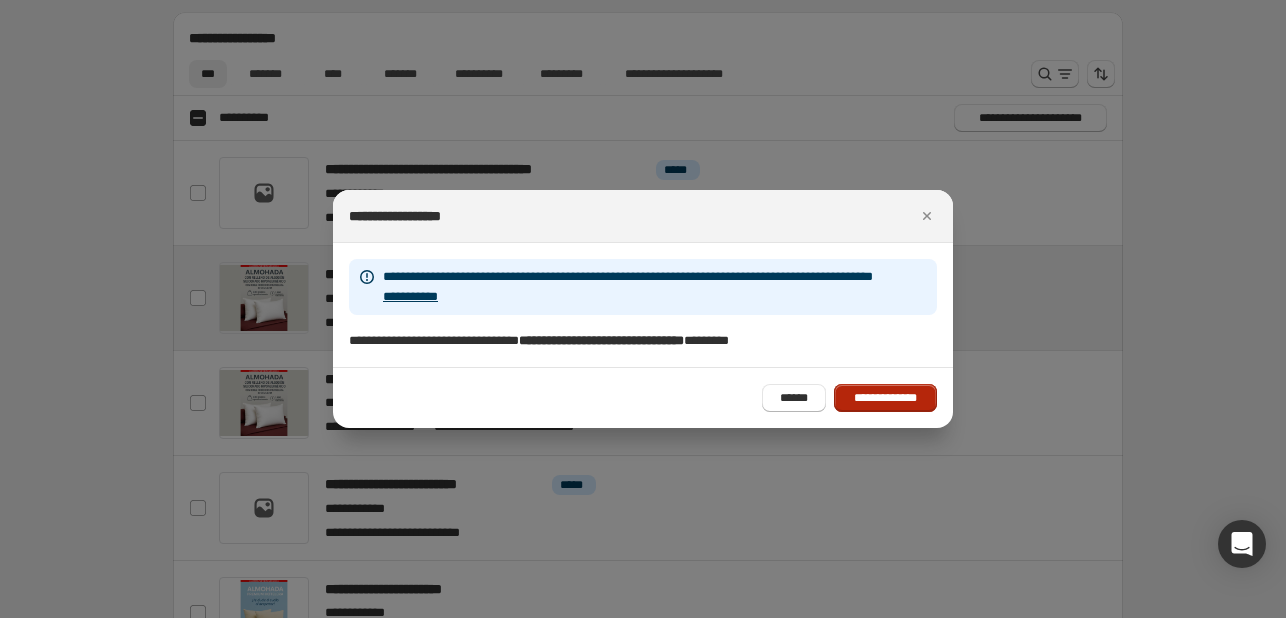 click on "**********" at bounding box center [885, 398] 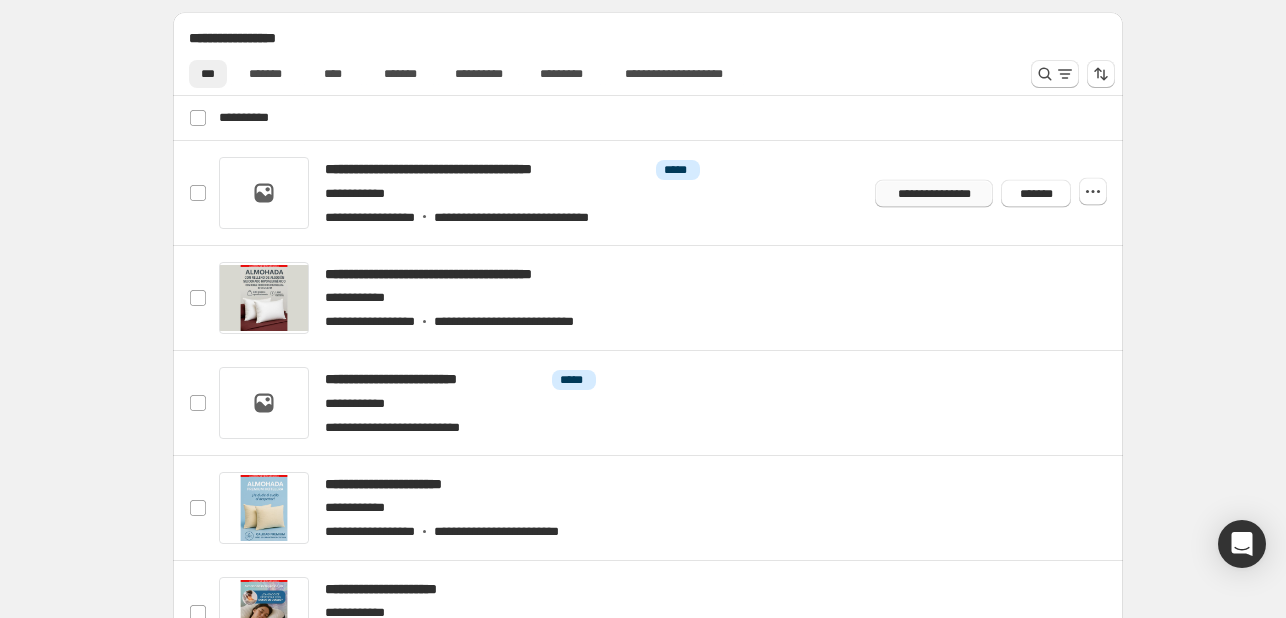 click on "**********" at bounding box center [934, 193] 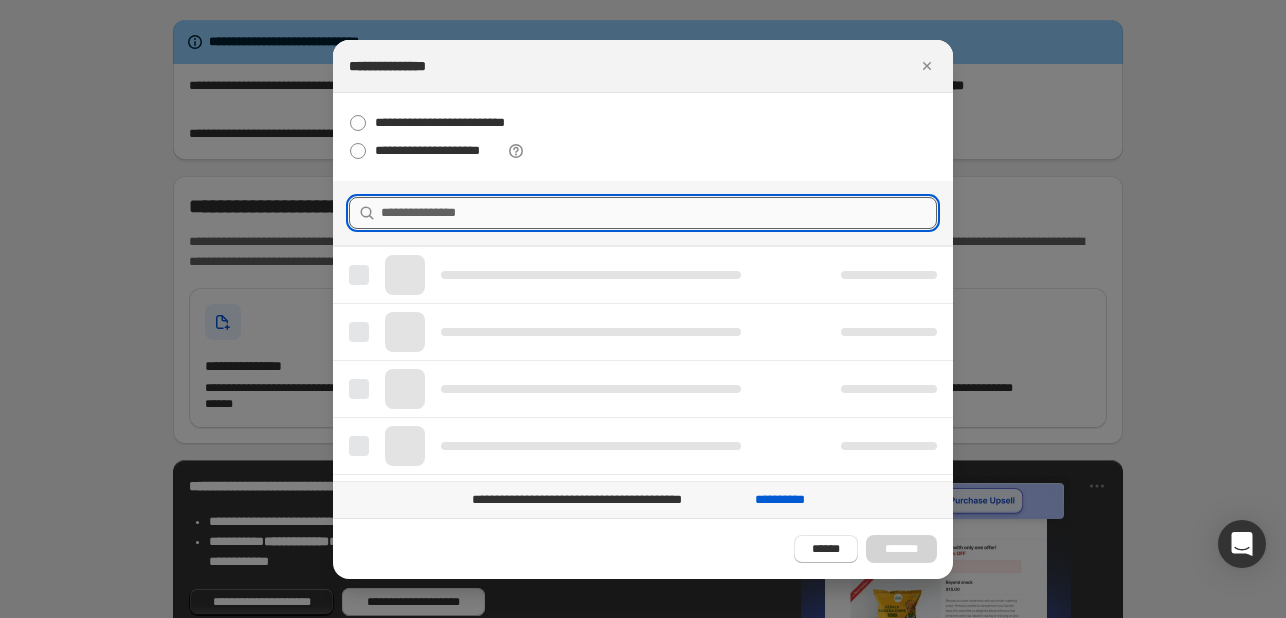 click at bounding box center (659, 213) 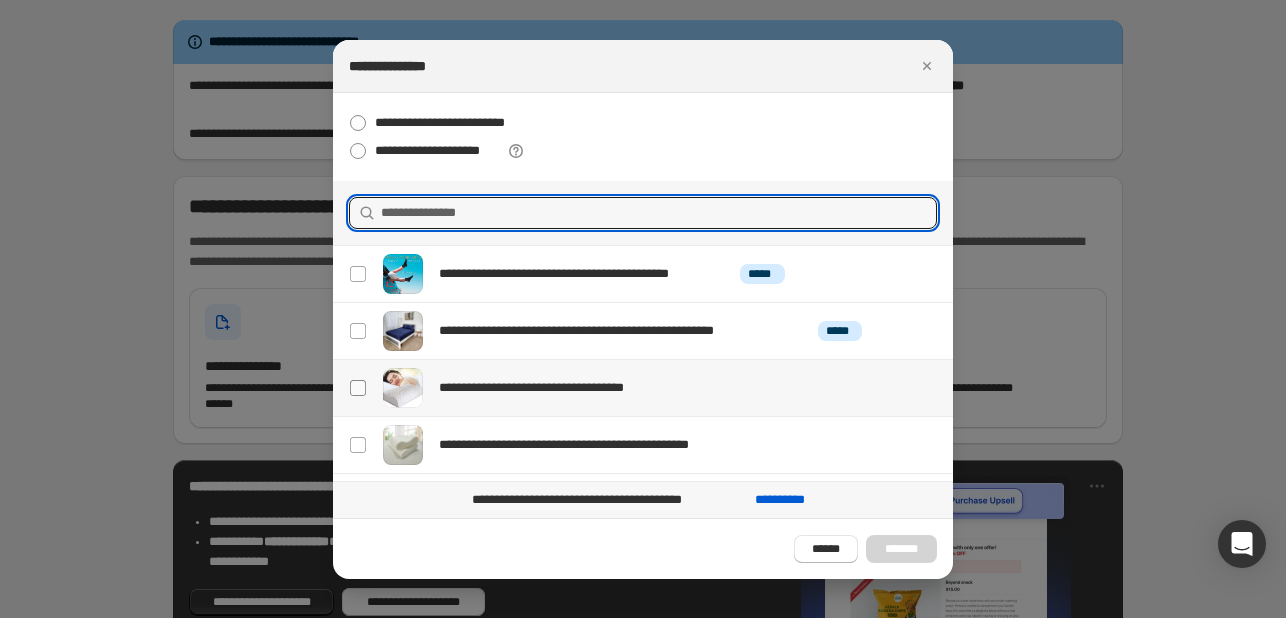 click at bounding box center [358, 388] 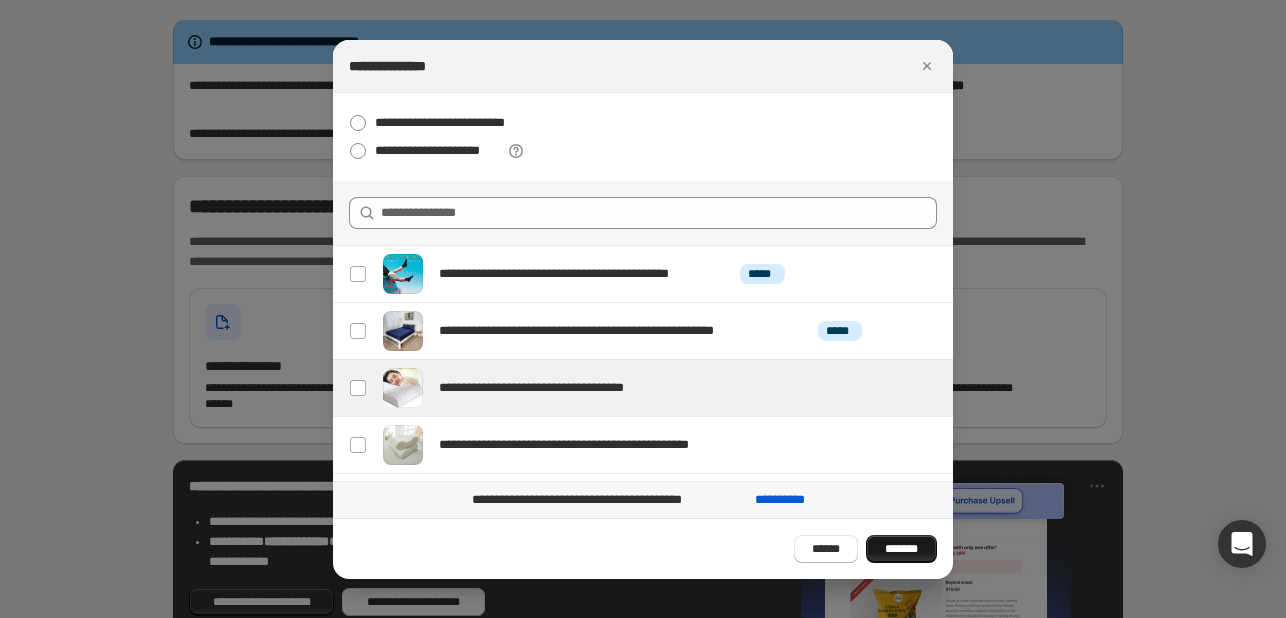 click on "*******" at bounding box center (901, 549) 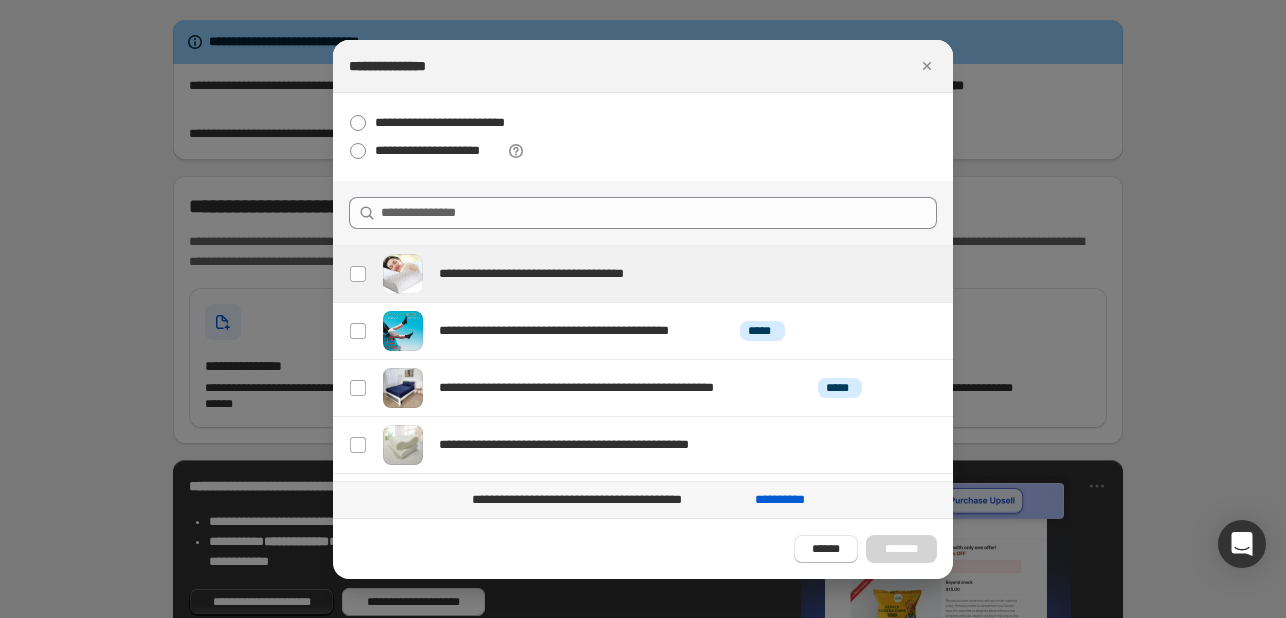 click on "****** *******" at bounding box center [865, 549] 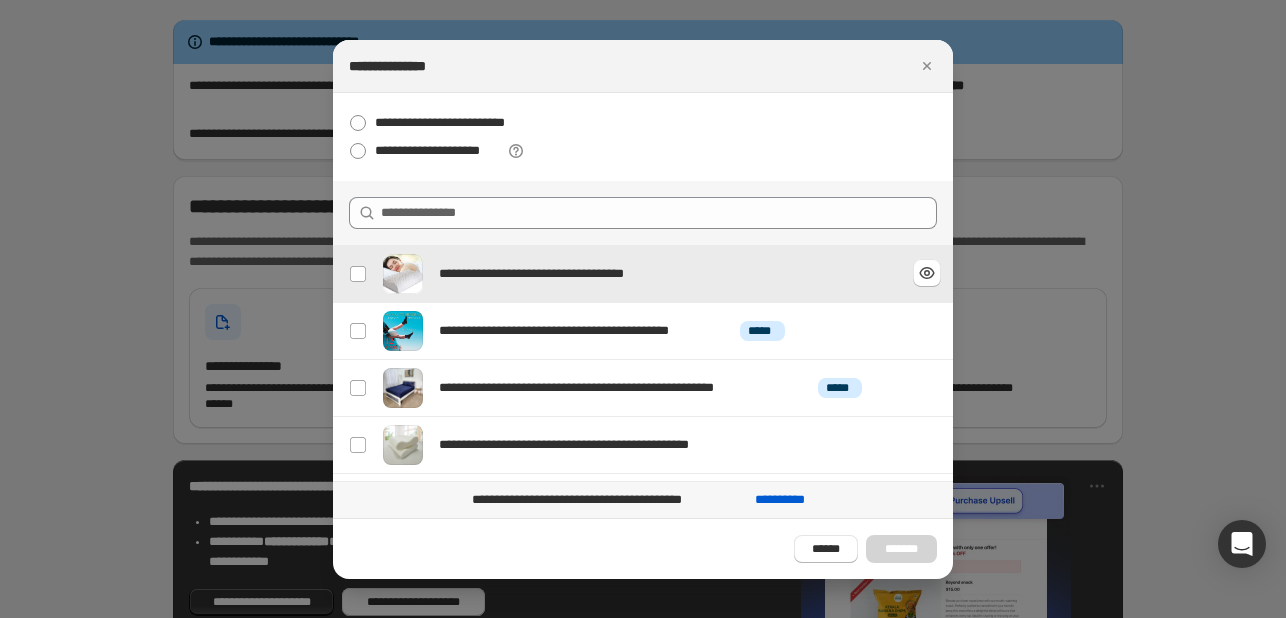 click on "**********" at bounding box center [636, 274] 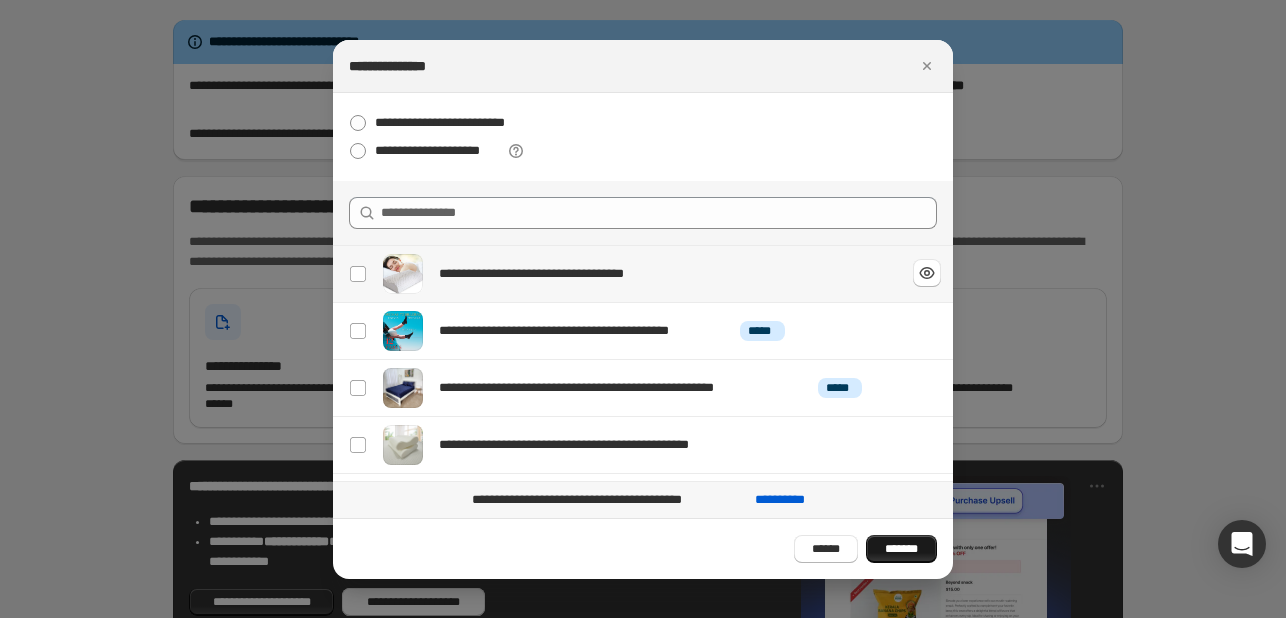 click on "**********" at bounding box center (576, 274) 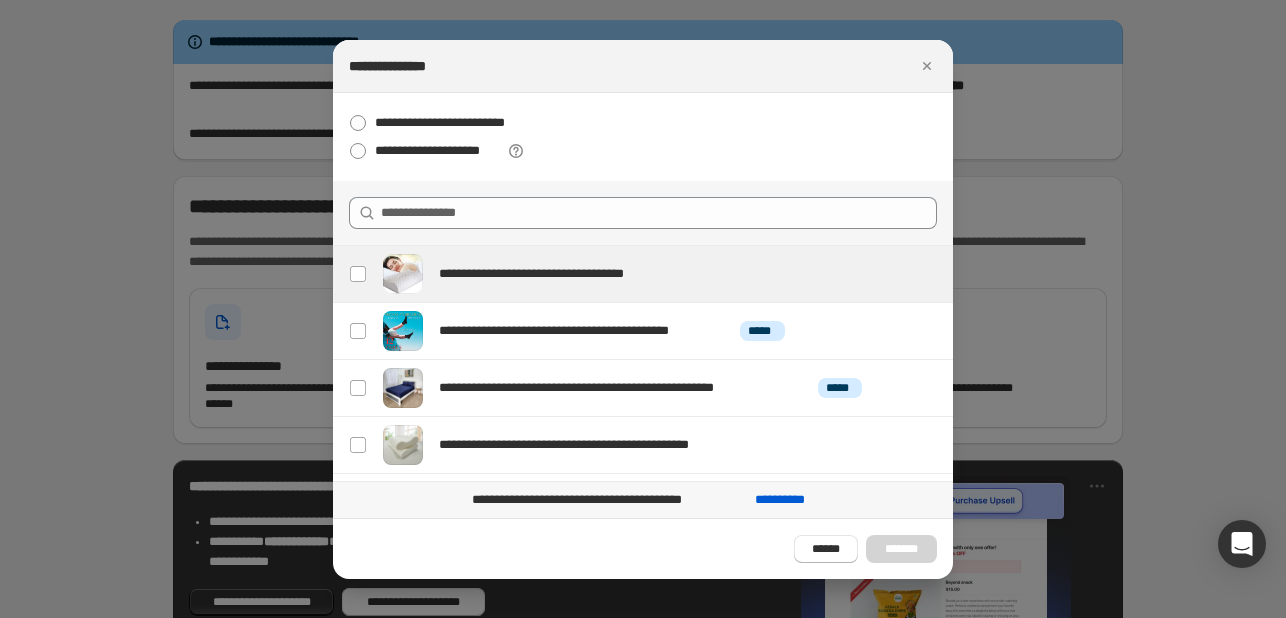 click on "****** *******" at bounding box center (865, 549) 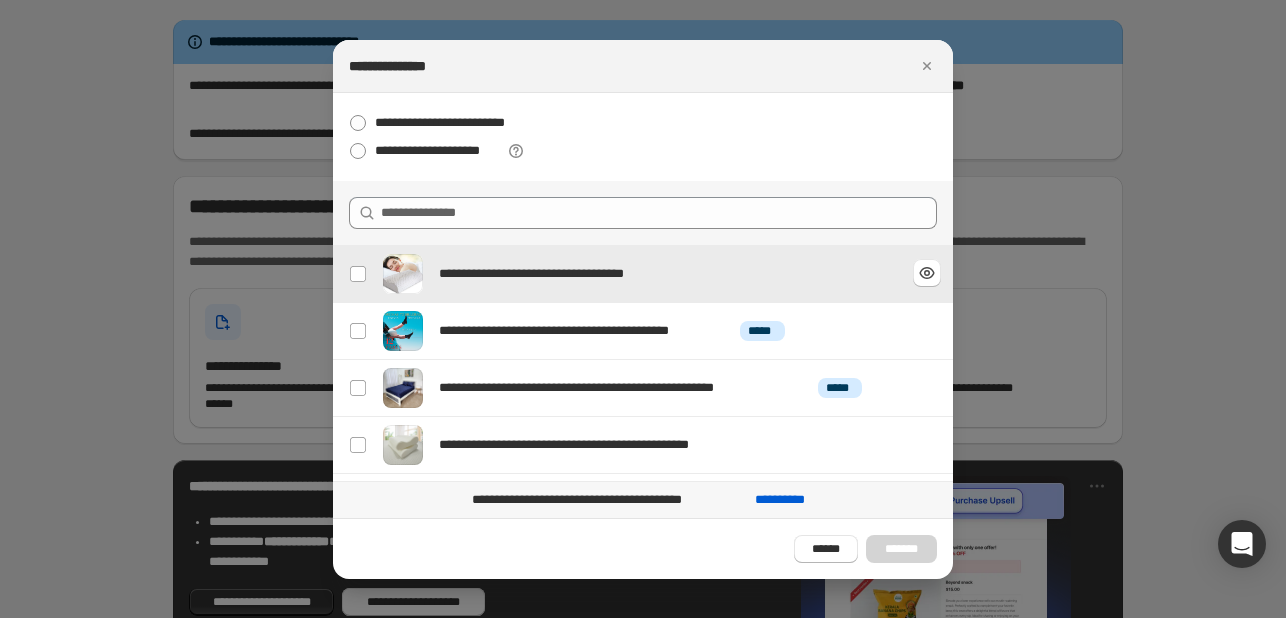 click on "**********" at bounding box center (576, 274) 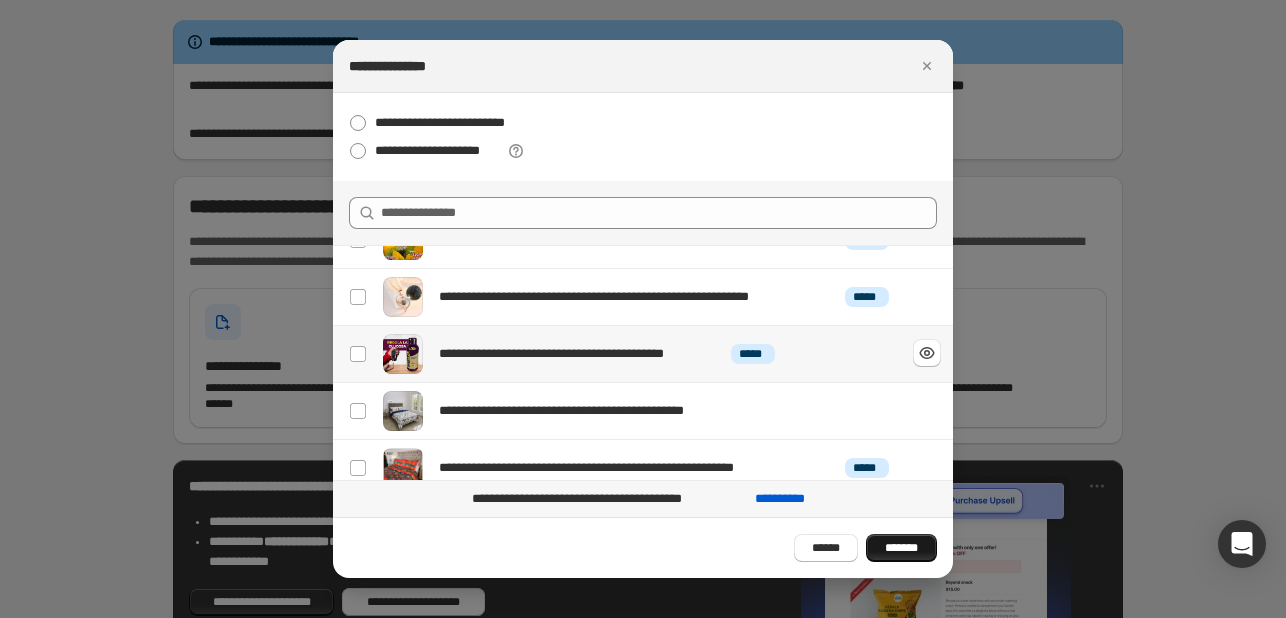 scroll, scrollTop: 0, scrollLeft: 0, axis: both 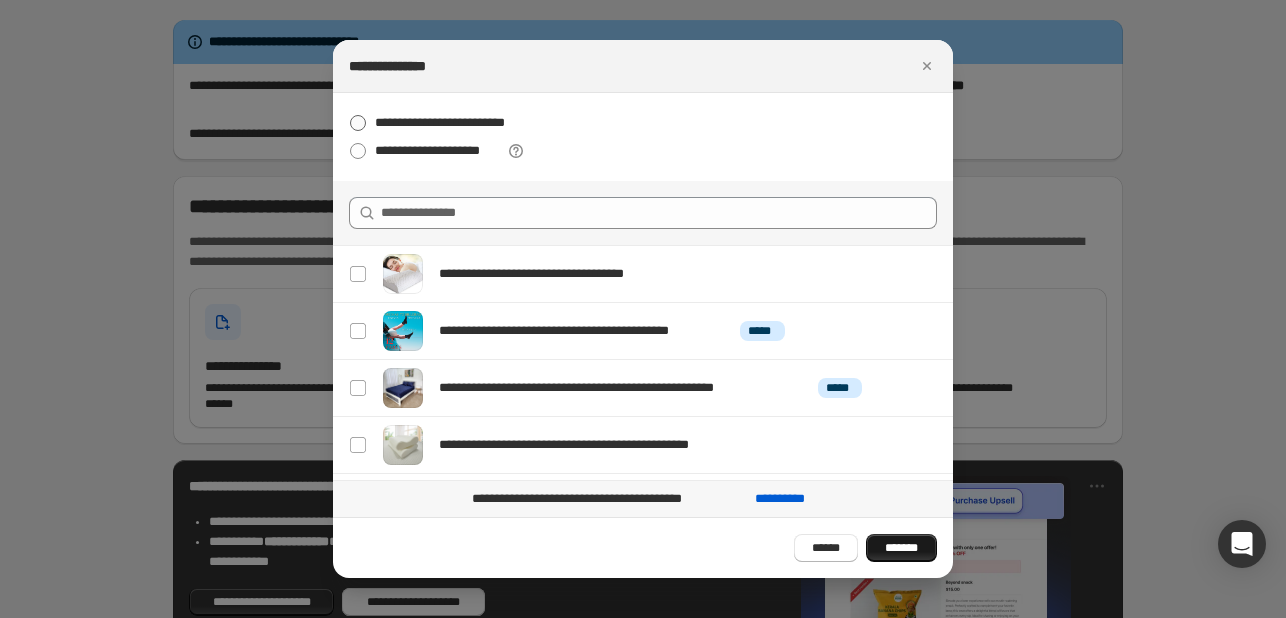 click on "**********" at bounding box center (458, 123) 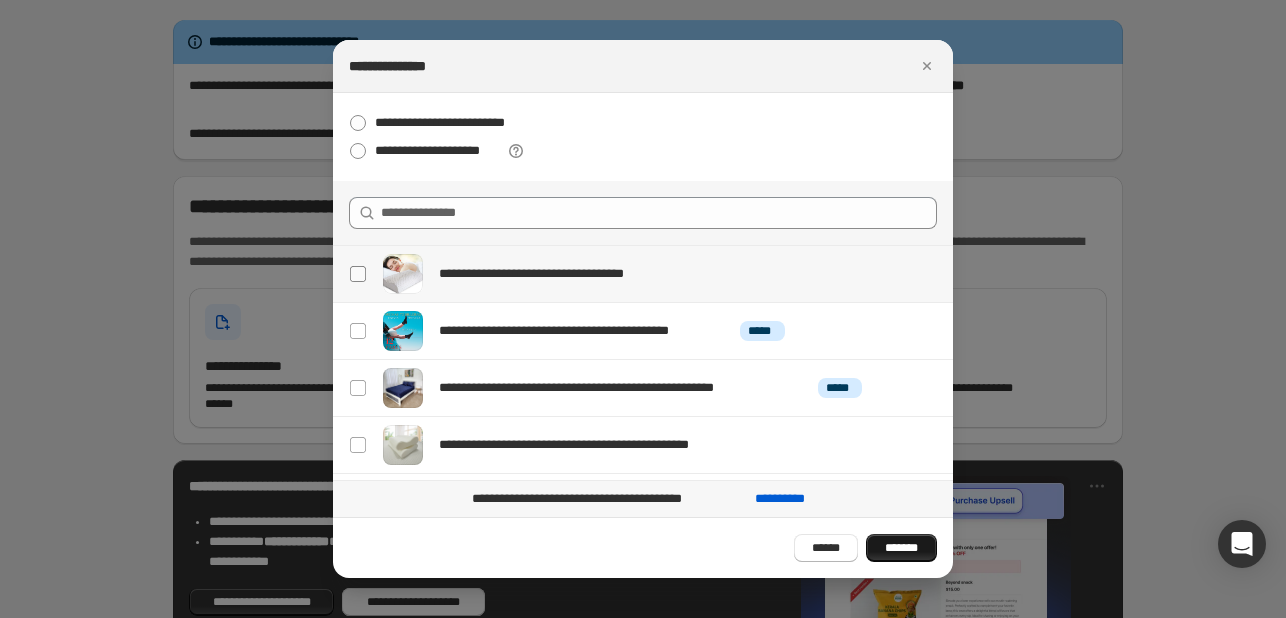 click at bounding box center (358, 274) 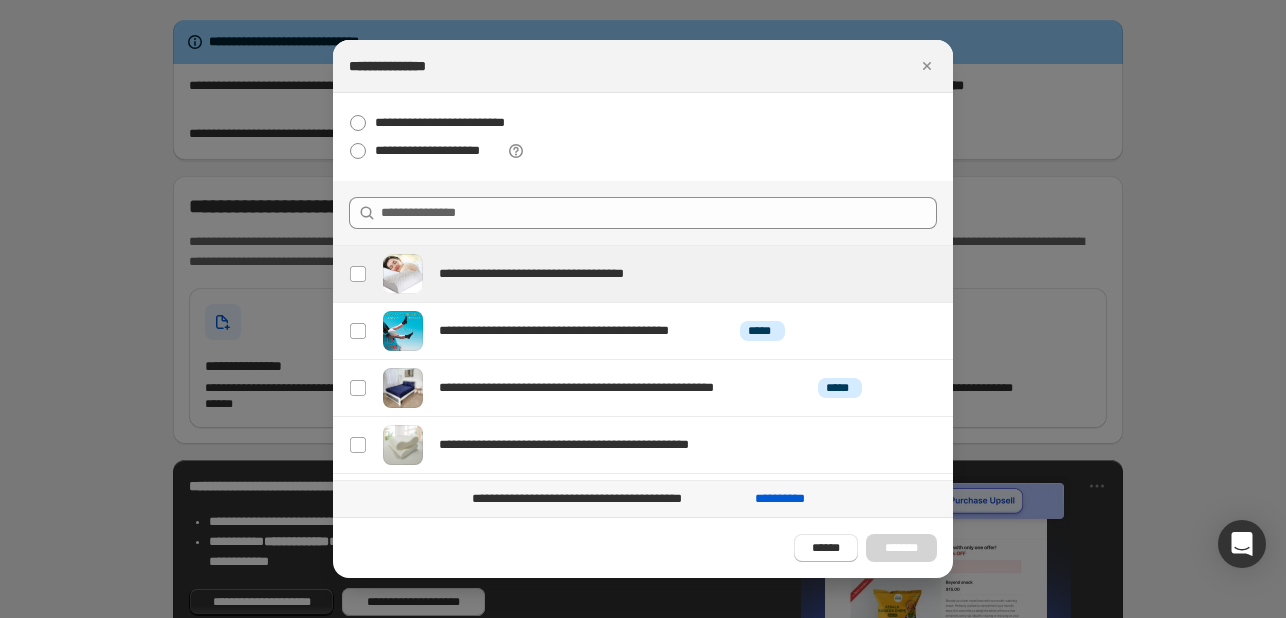 click on "****** *******" at bounding box center [865, 548] 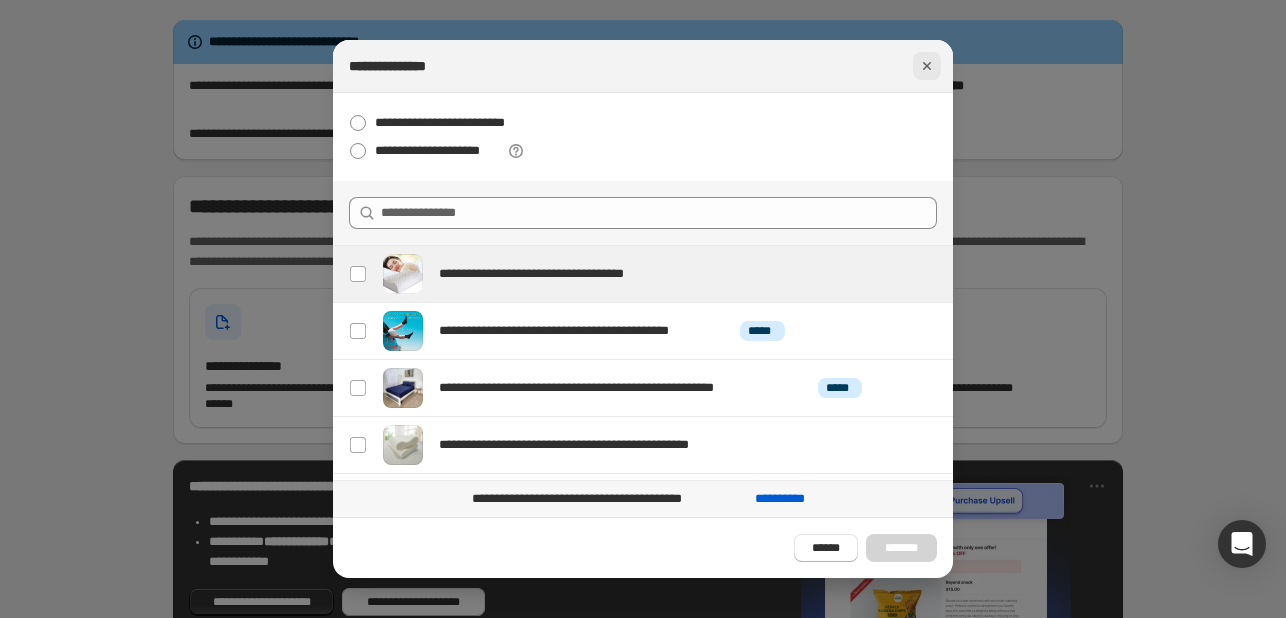 click 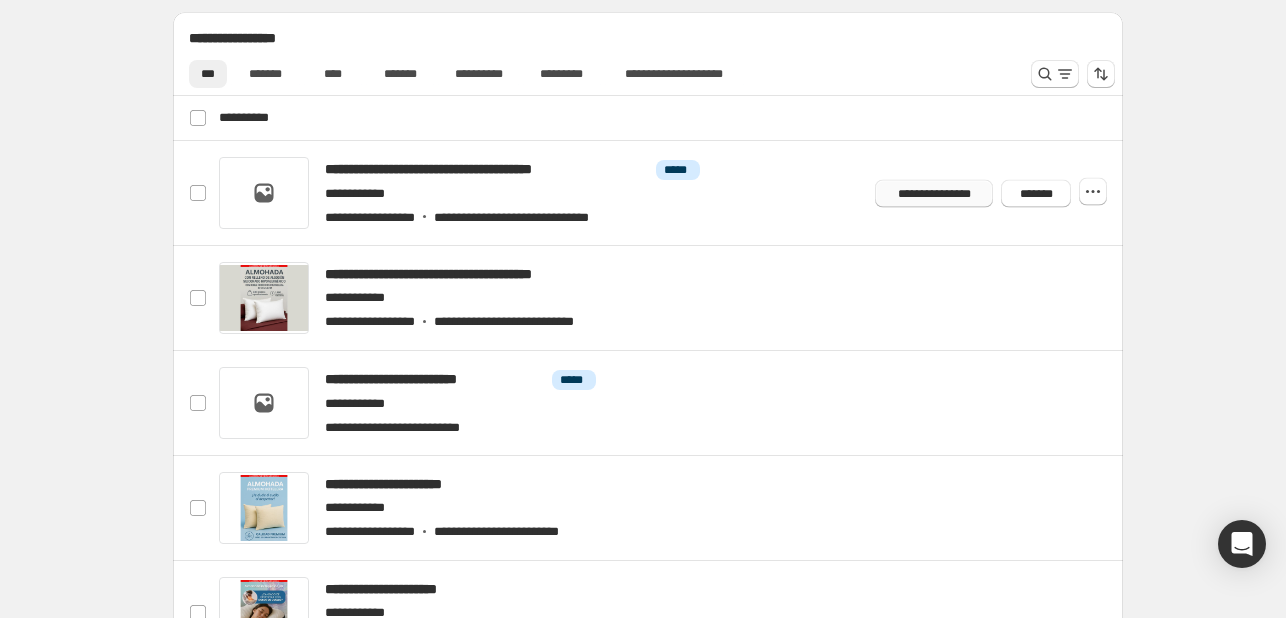 click on "**********" at bounding box center [934, 193] 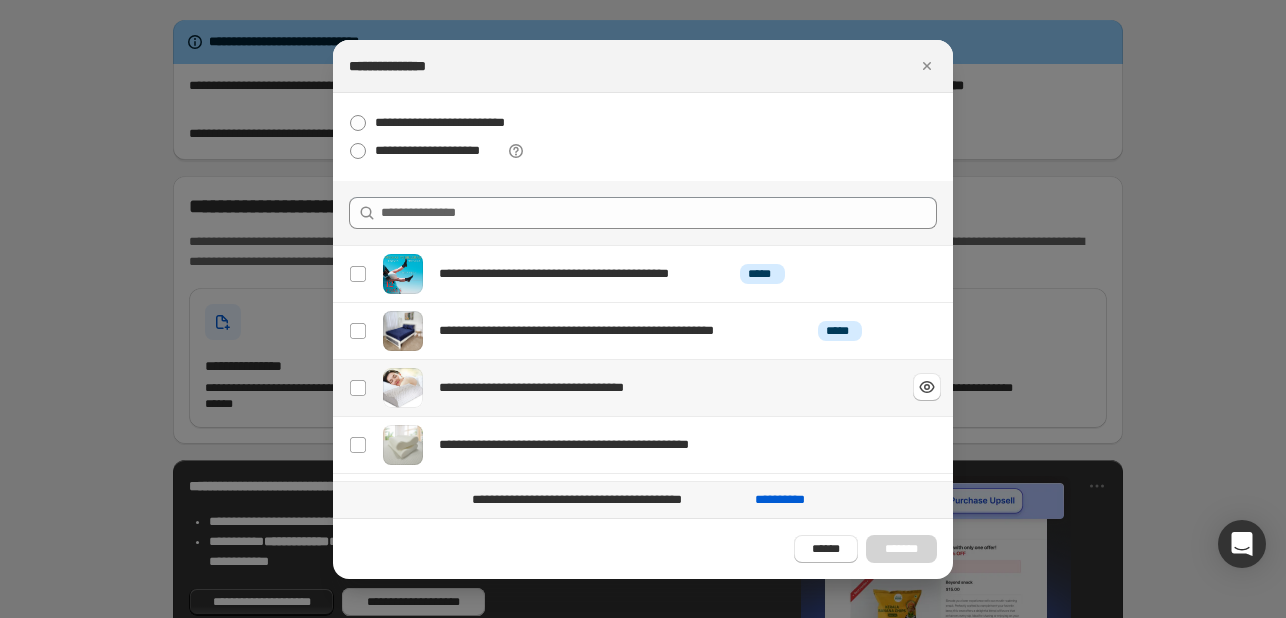 click on "**********" at bounding box center [576, 388] 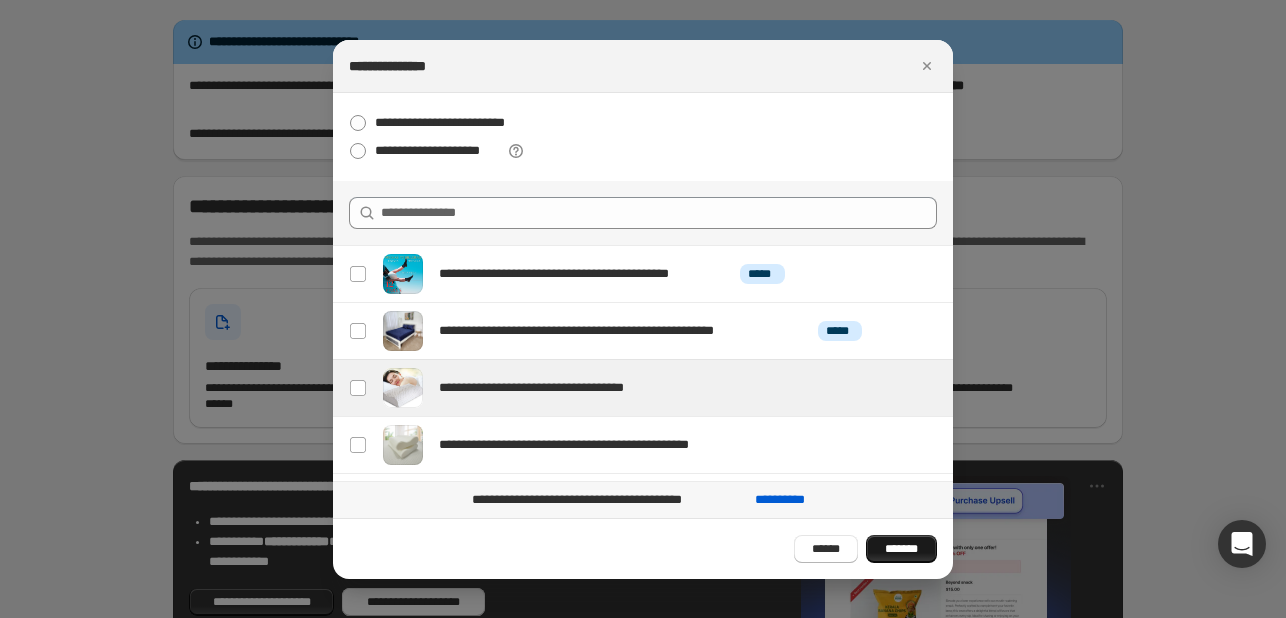 click on "*******" at bounding box center (901, 549) 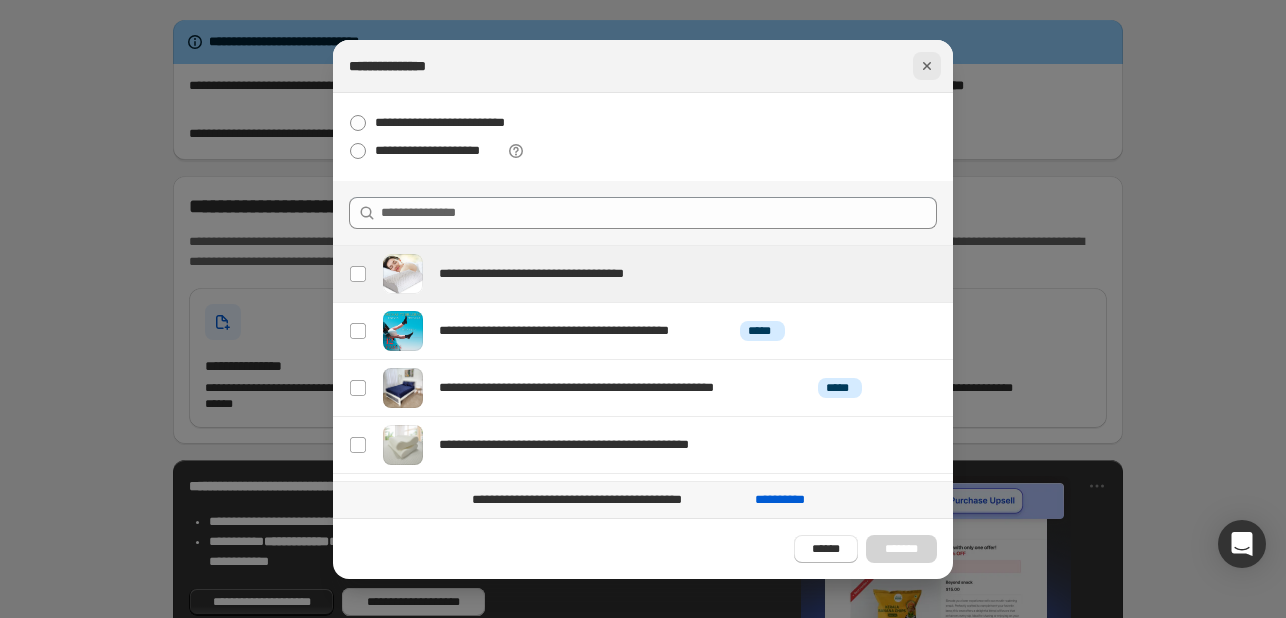 click 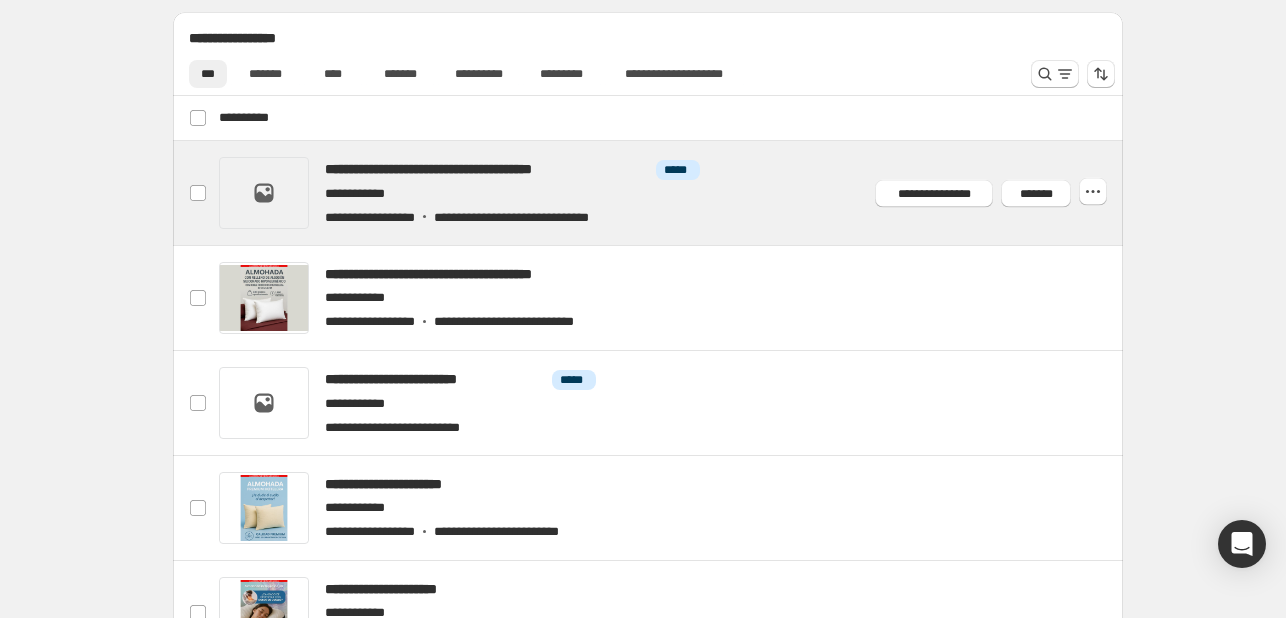 click at bounding box center (672, 193) 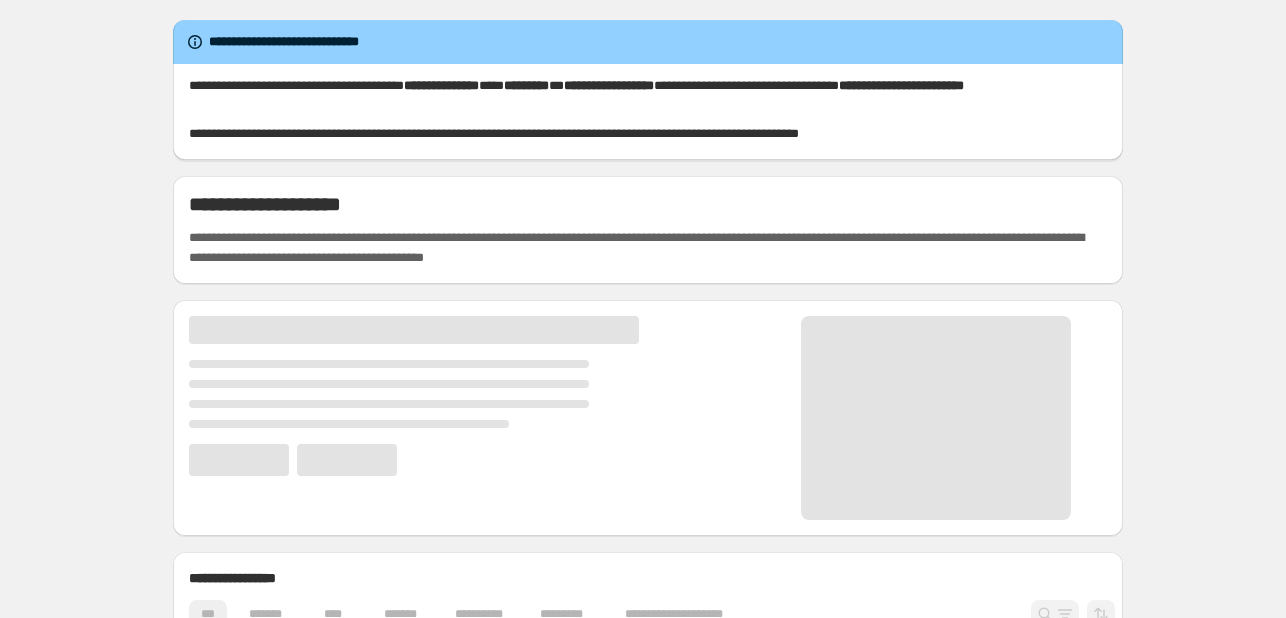 scroll, scrollTop: 0, scrollLeft: 0, axis: both 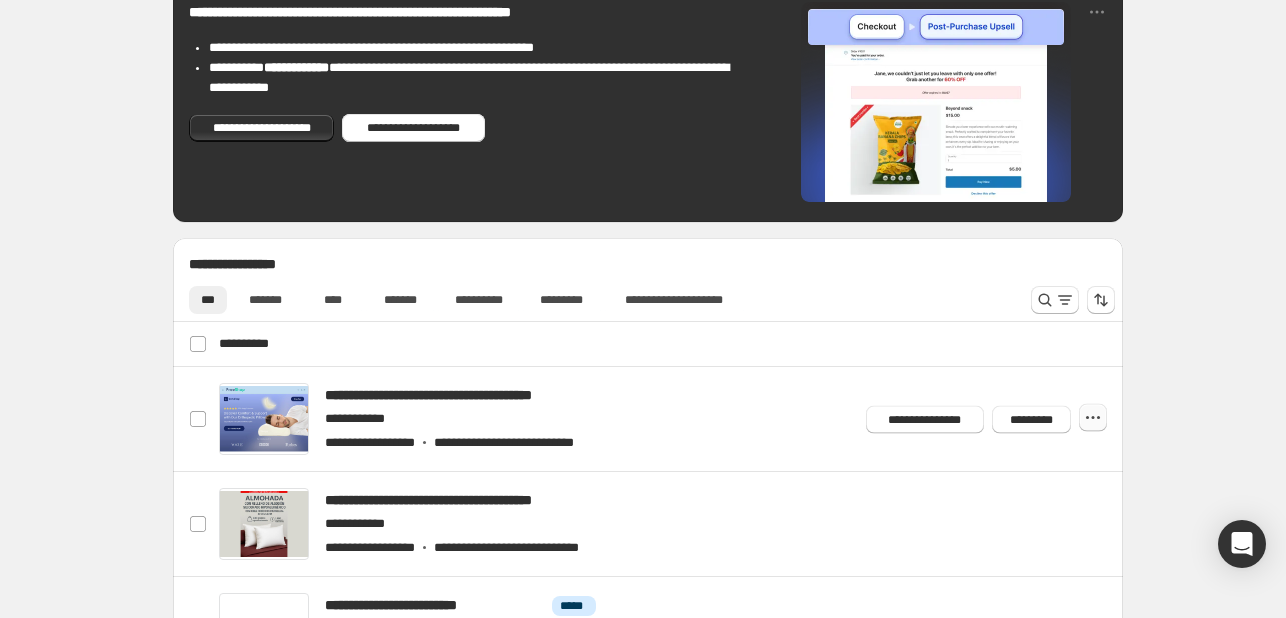 click 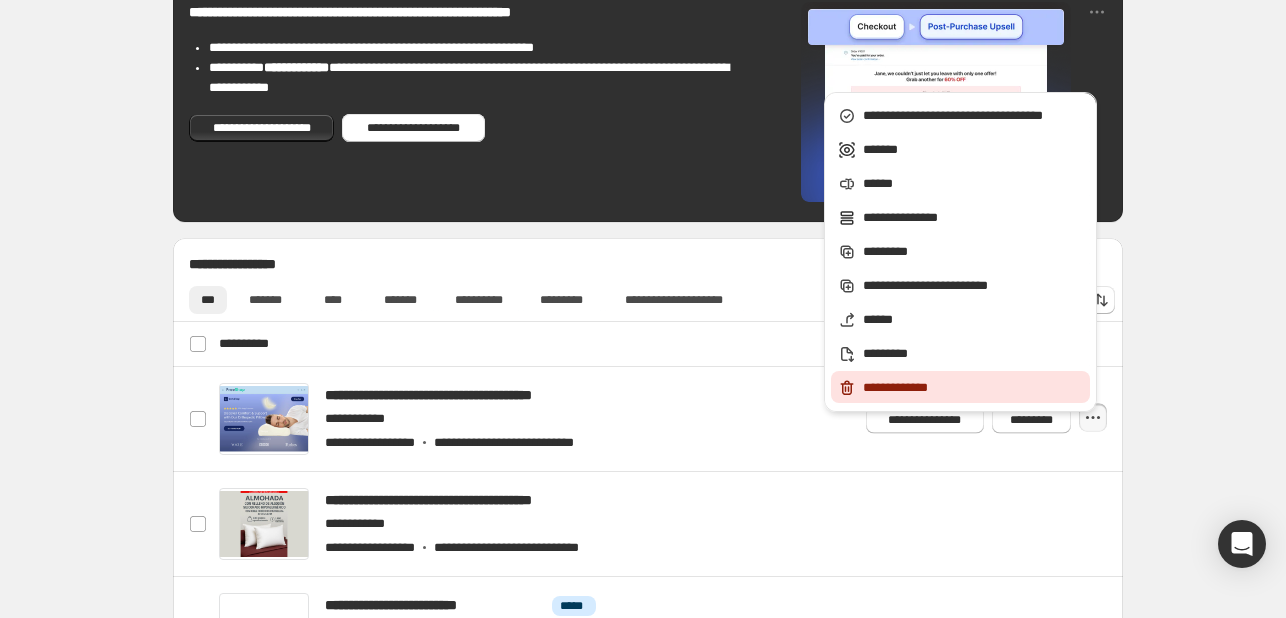click on "**********" at bounding box center [973, 388] 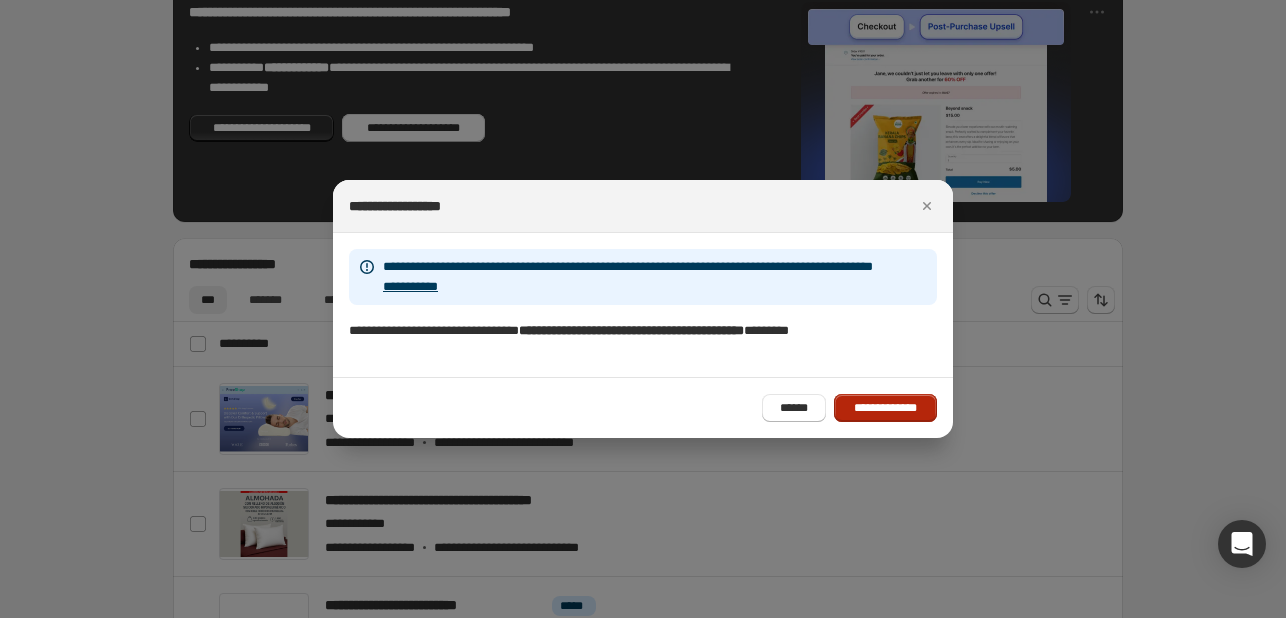 click on "**********" at bounding box center [885, 408] 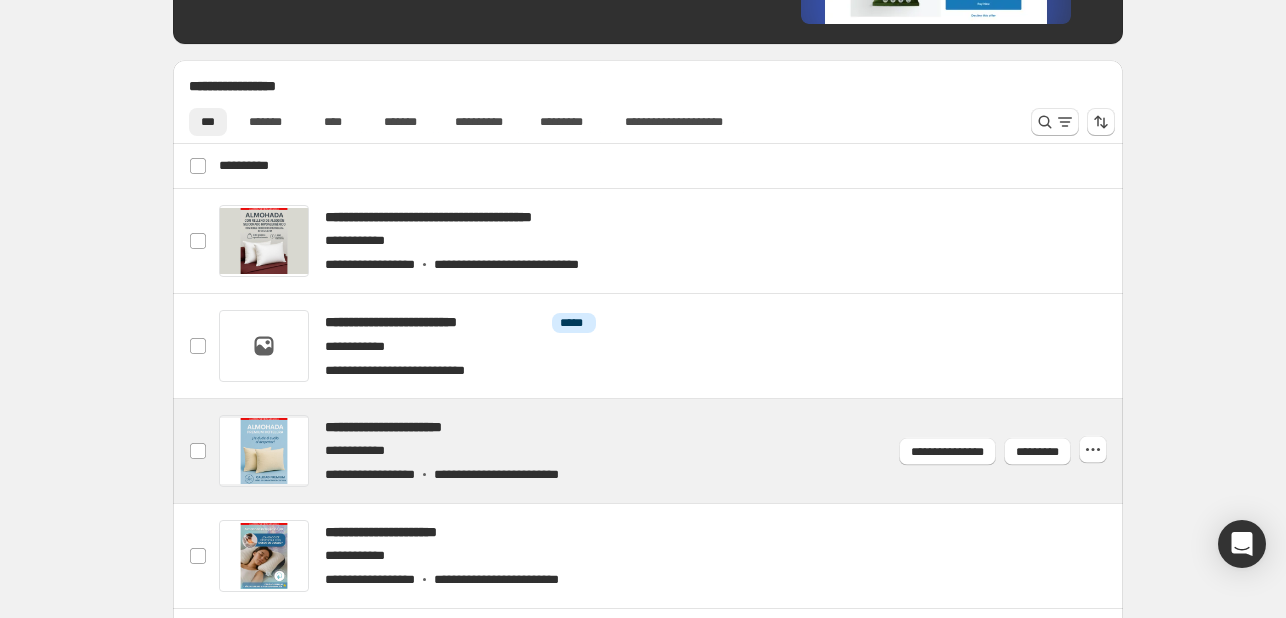 scroll, scrollTop: 674, scrollLeft: 0, axis: vertical 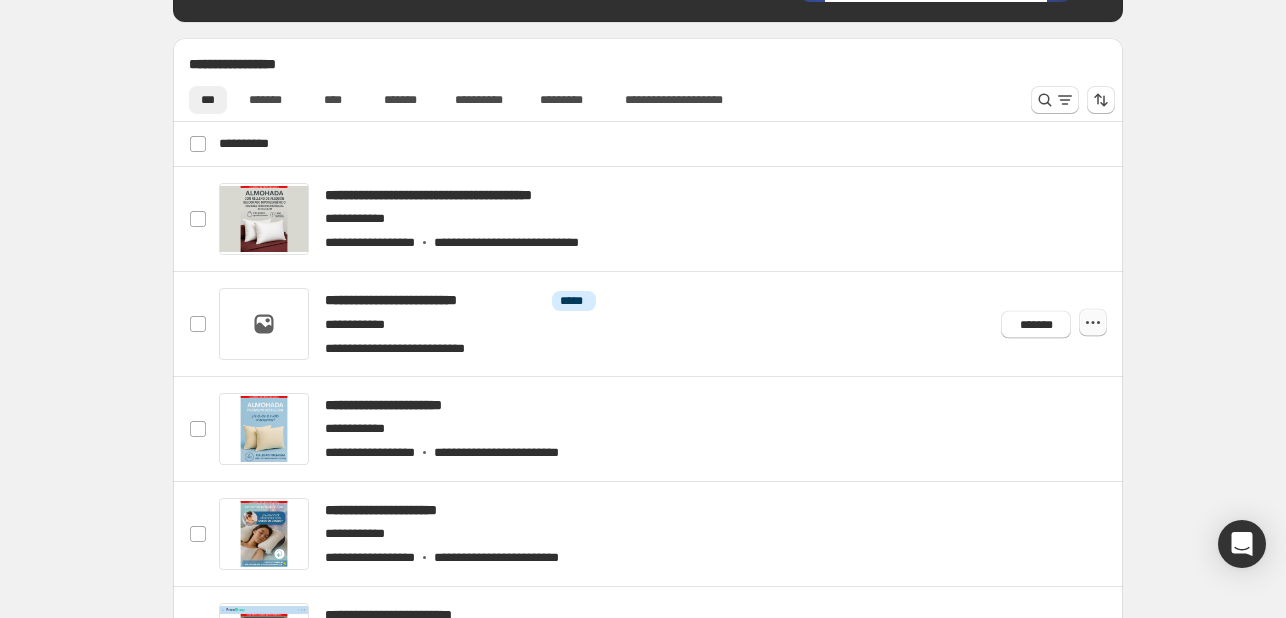 click 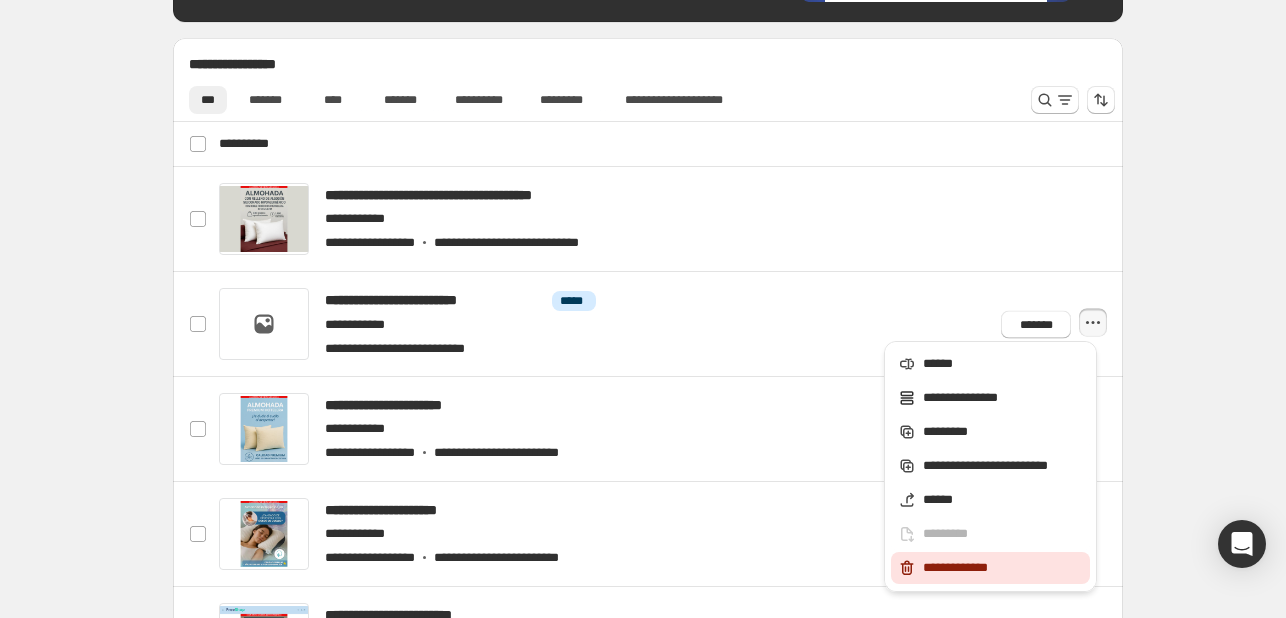 click on "**********" at bounding box center [990, 568] 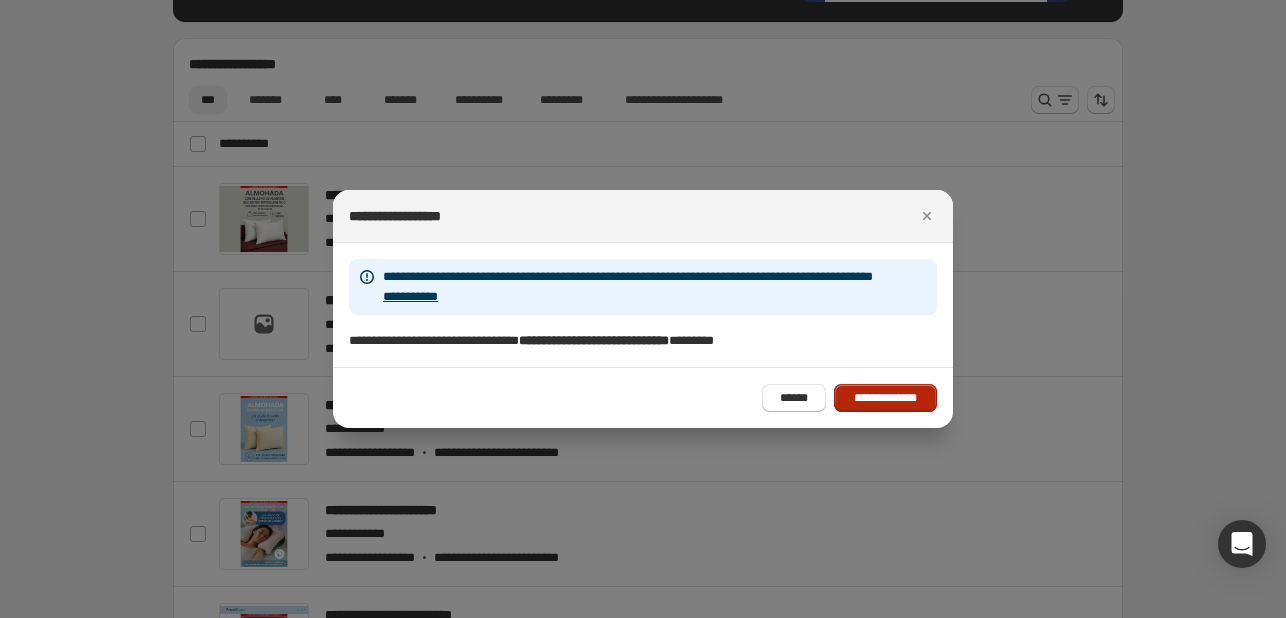 click on "**********" at bounding box center [885, 398] 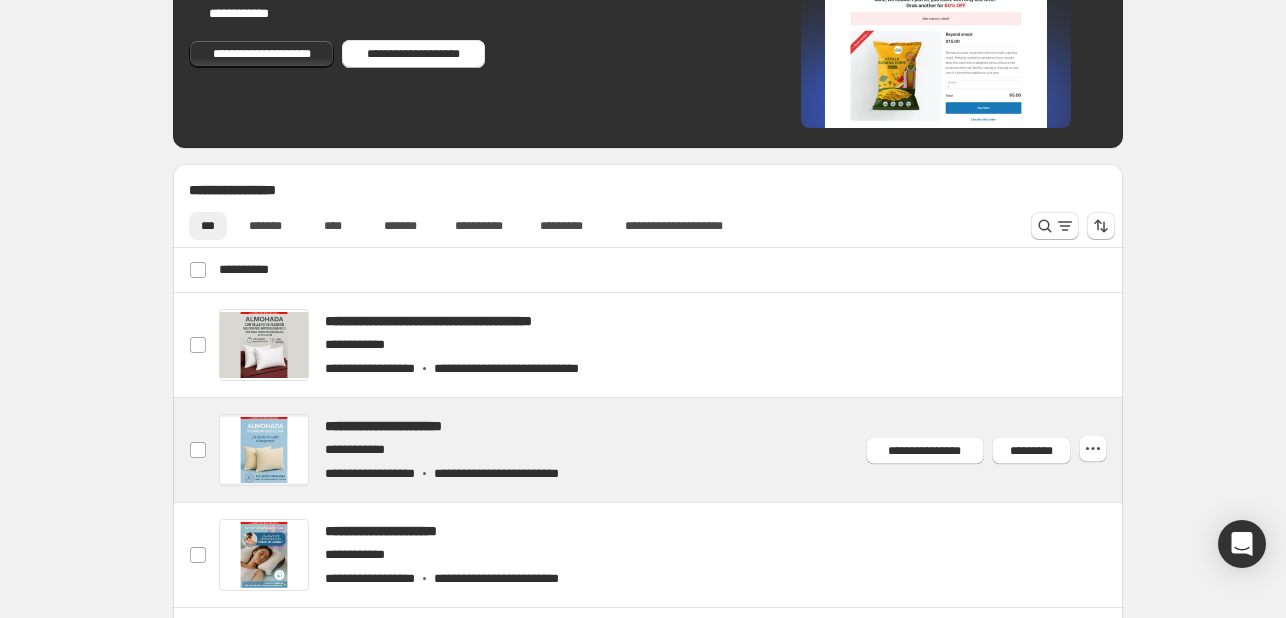 scroll, scrollTop: 74, scrollLeft: 0, axis: vertical 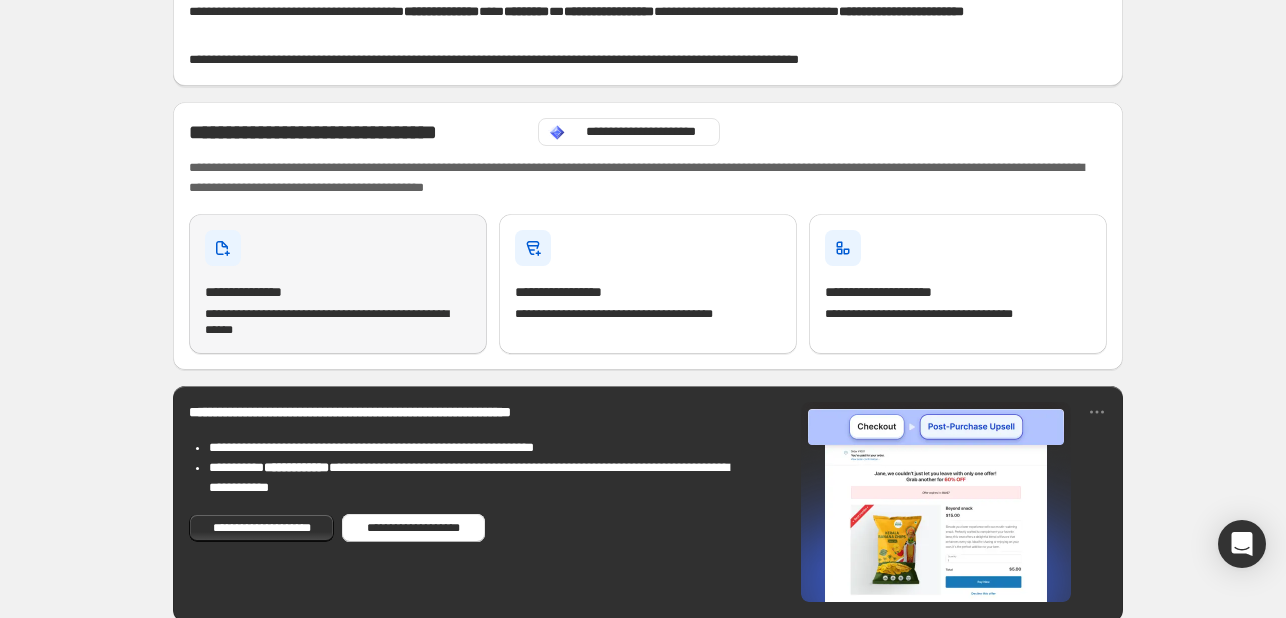 click on "**********" at bounding box center [338, 292] 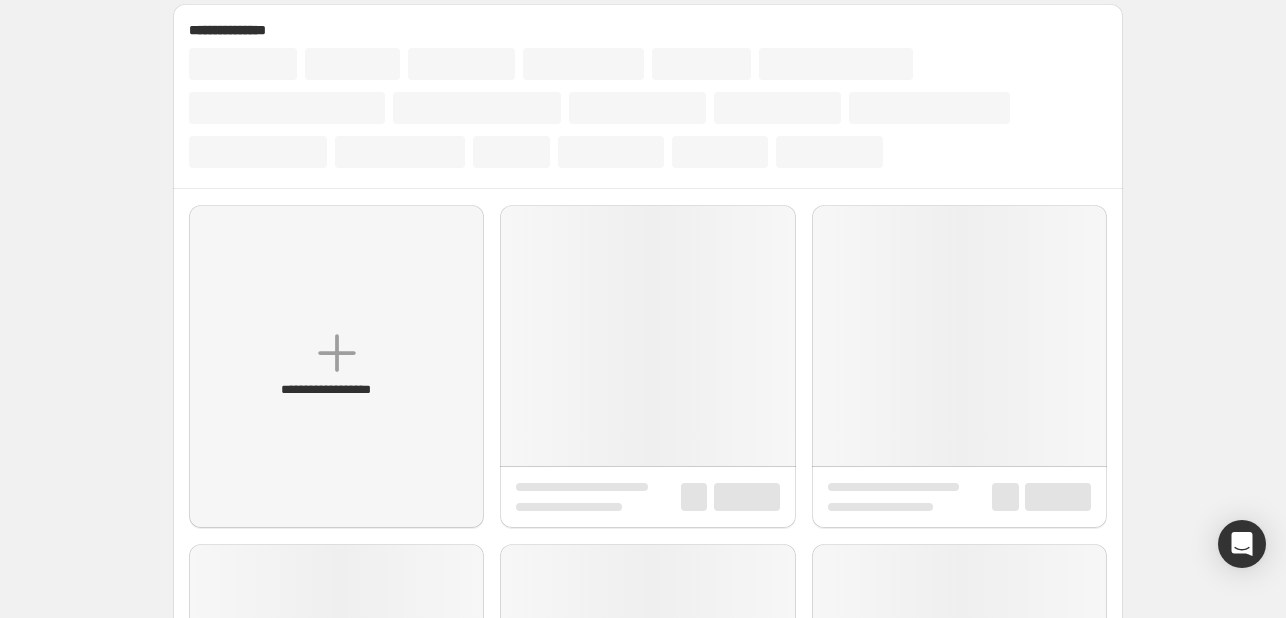 scroll, scrollTop: 0, scrollLeft: 0, axis: both 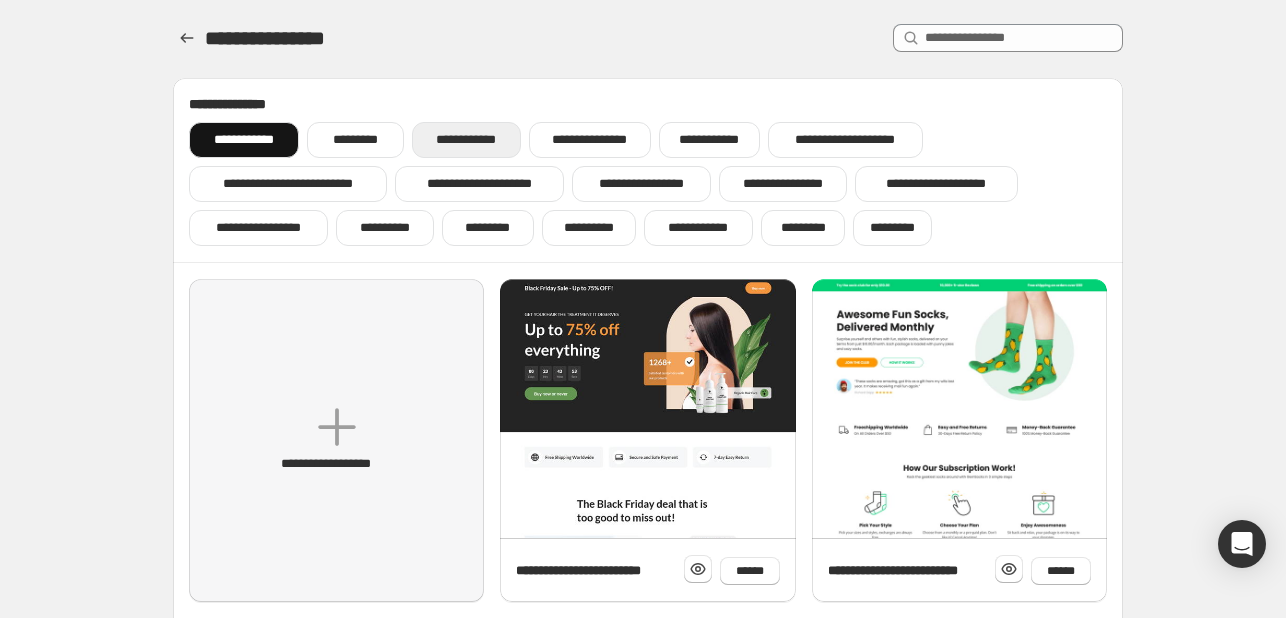 click on "**********" at bounding box center (466, 140) 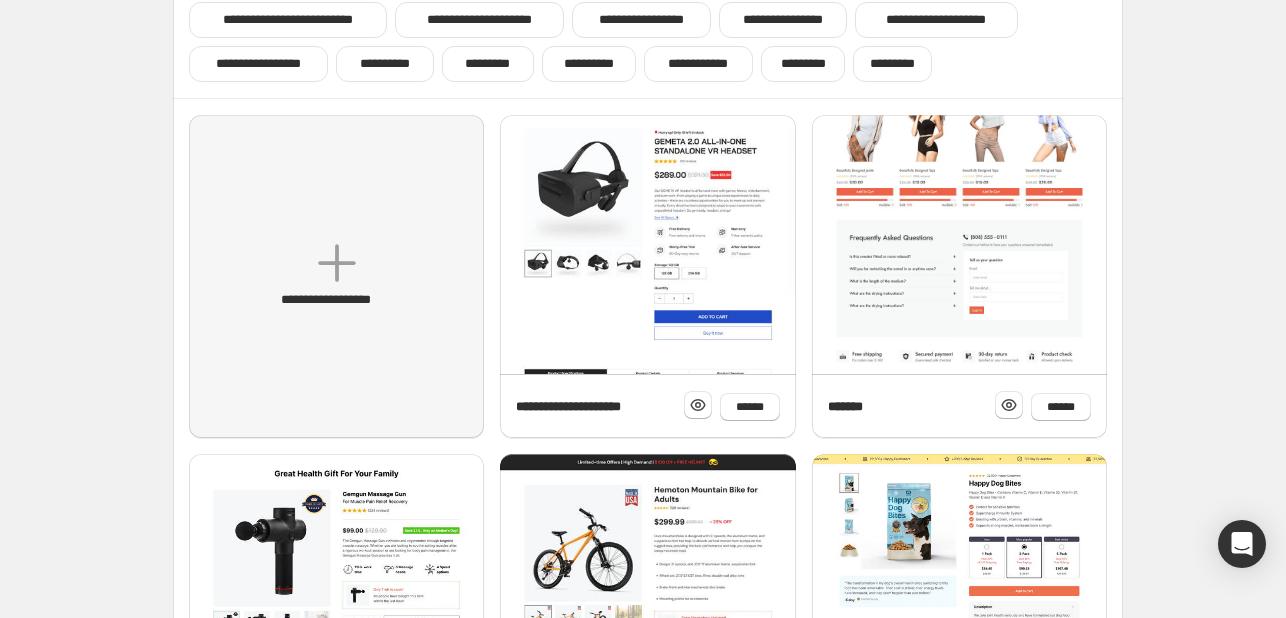 scroll, scrollTop: 122, scrollLeft: 0, axis: vertical 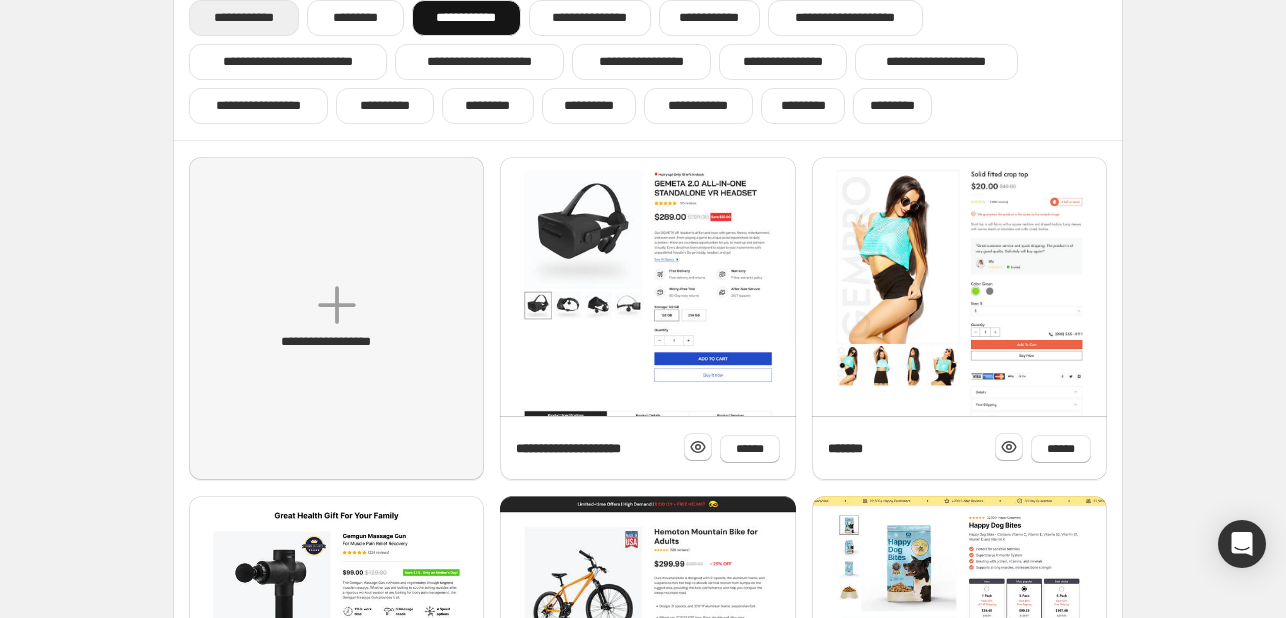 click on "**********" at bounding box center (244, 18) 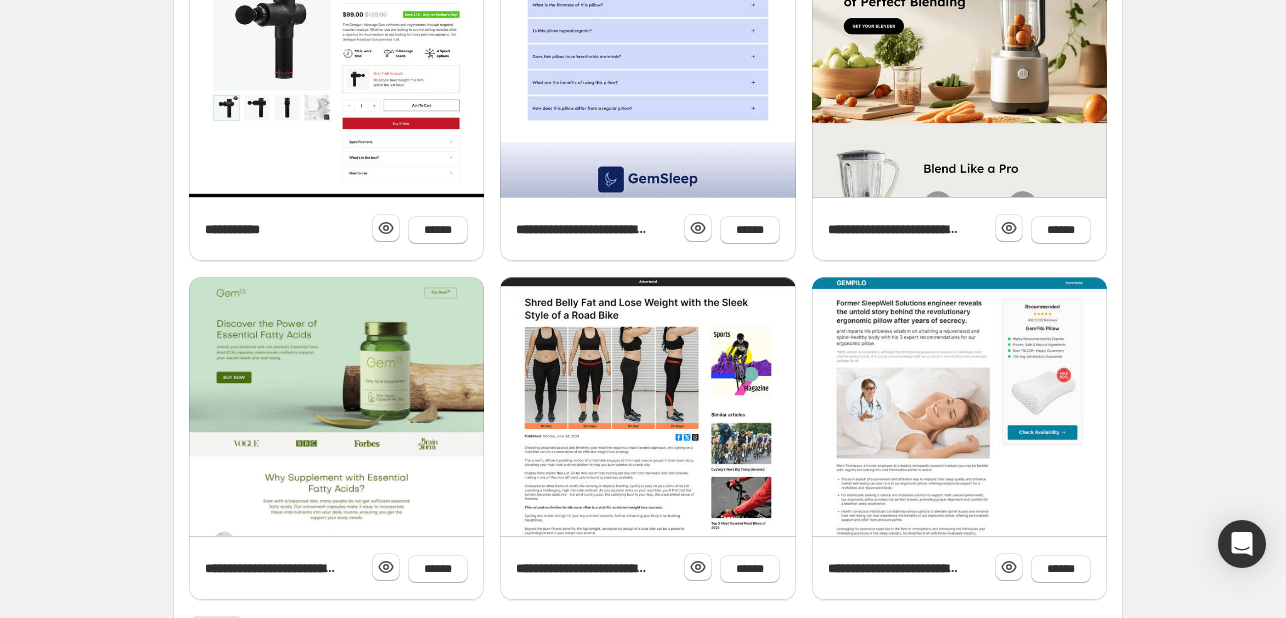 scroll, scrollTop: 722, scrollLeft: 0, axis: vertical 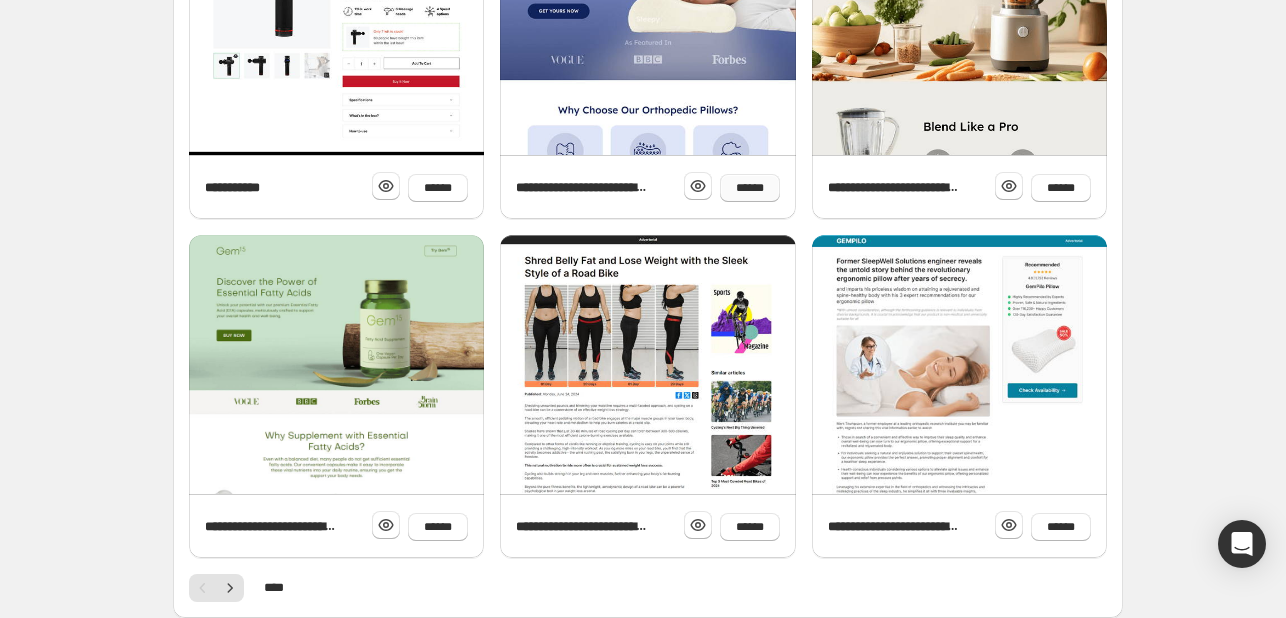 click on "******" at bounding box center (750, 188) 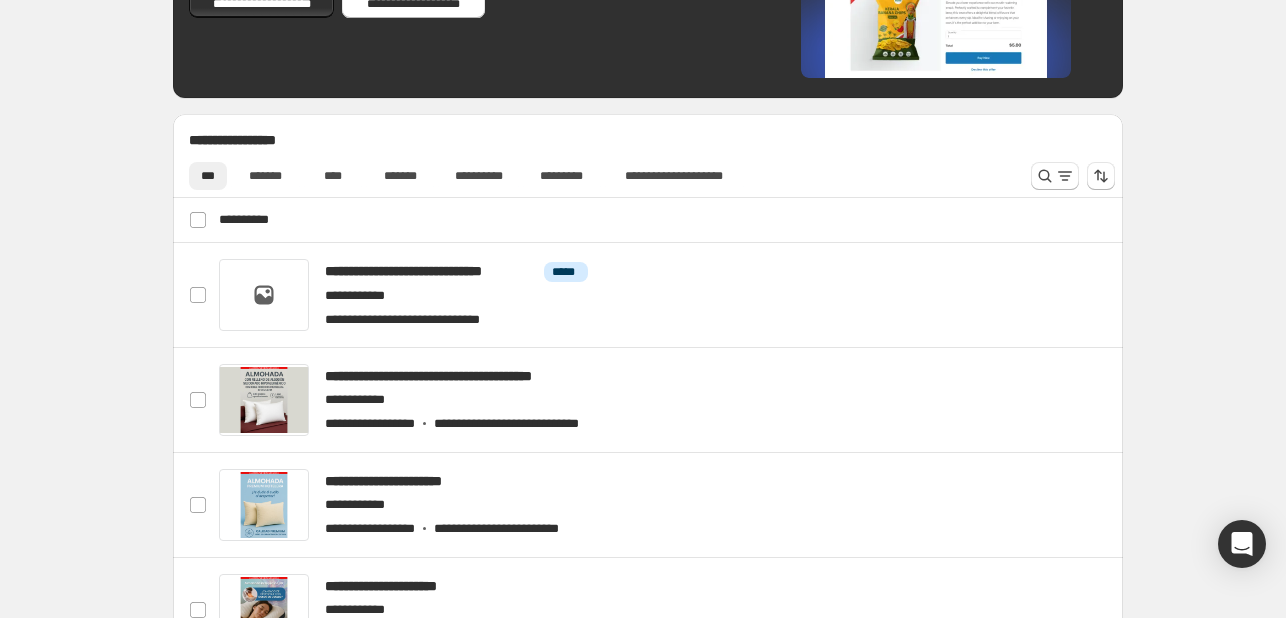 scroll, scrollTop: 600, scrollLeft: 0, axis: vertical 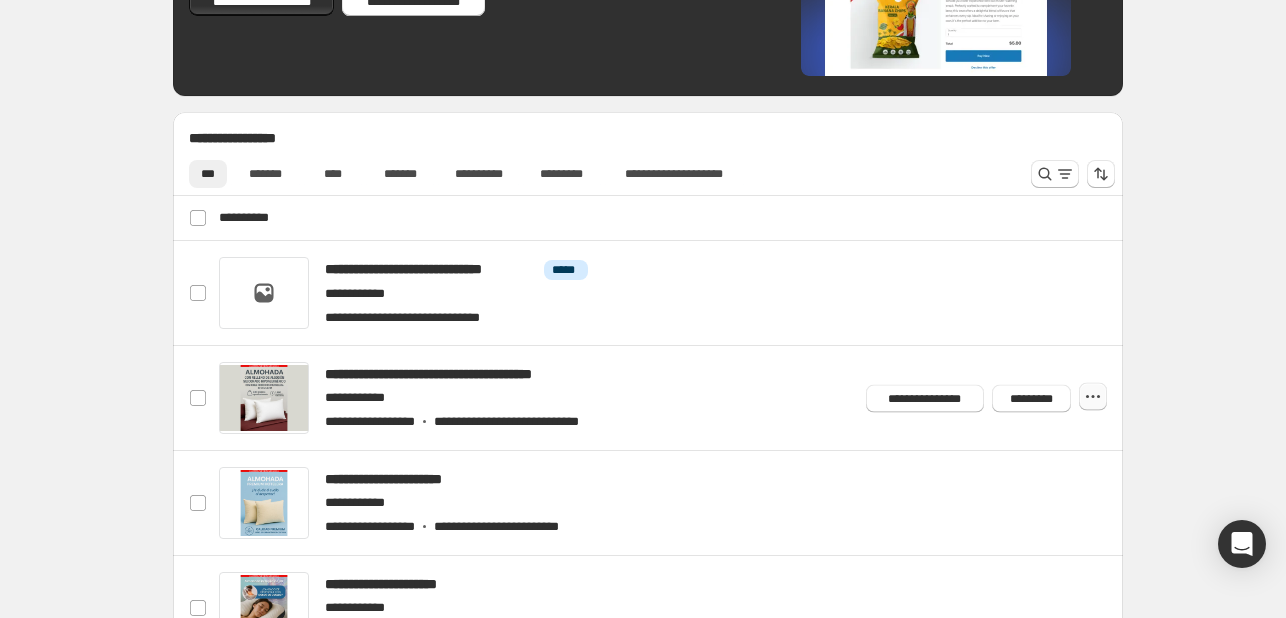 click 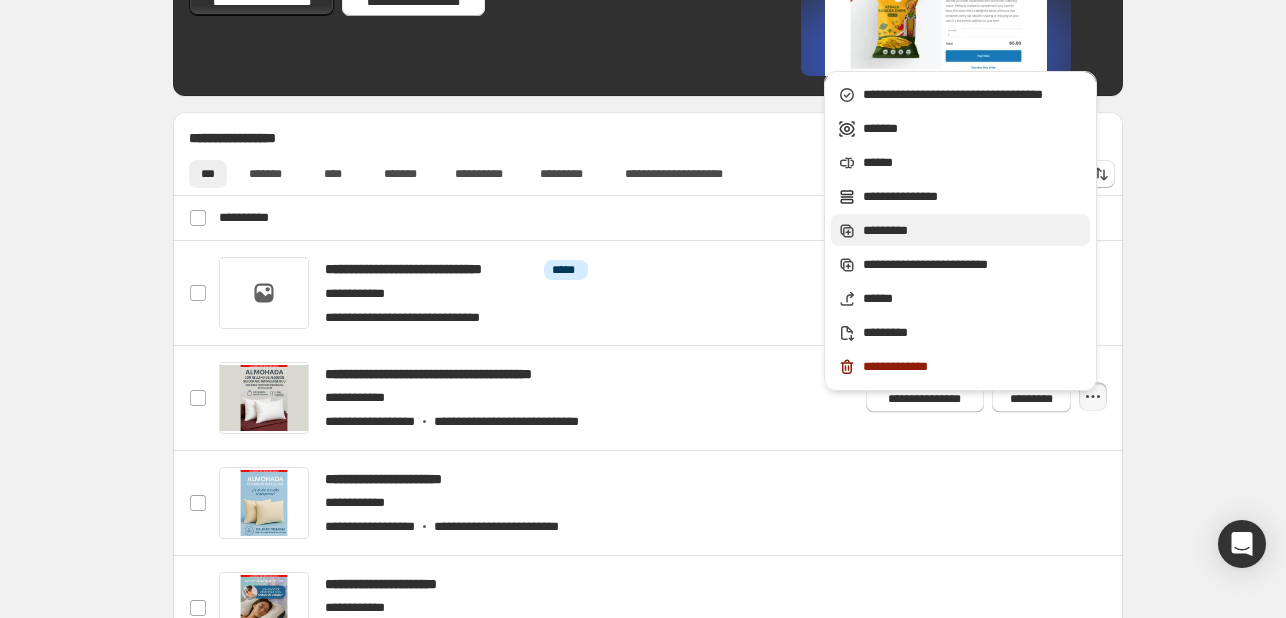 click 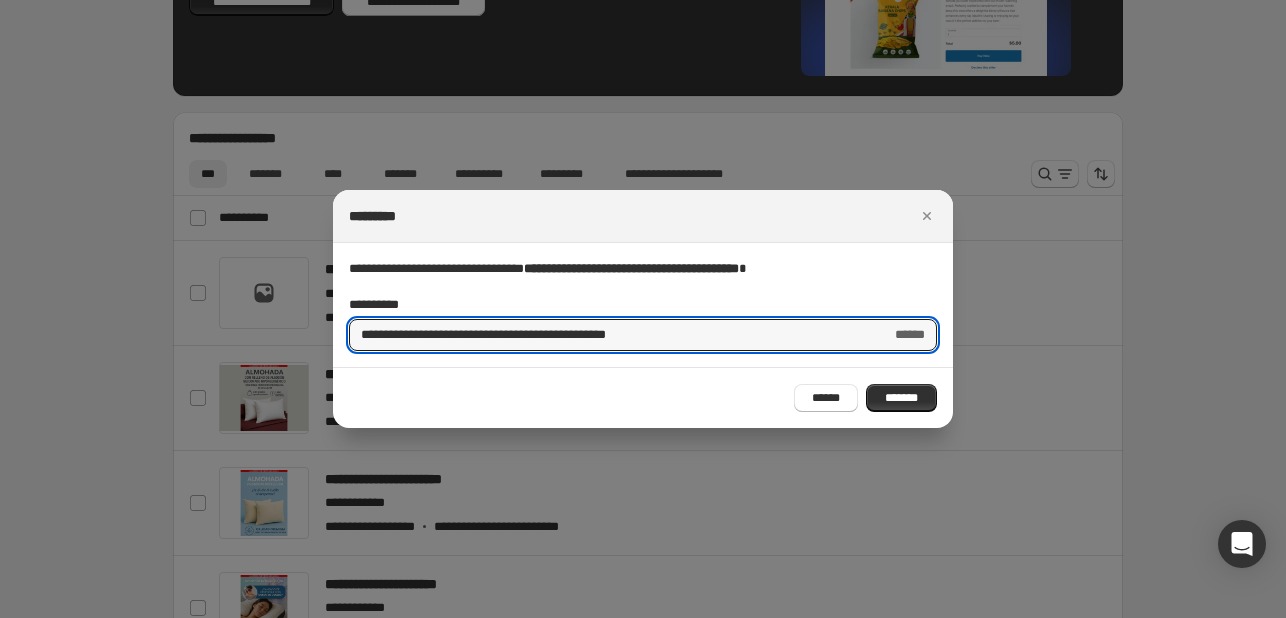 drag, startPoint x: 727, startPoint y: 332, endPoint x: 147, endPoint y: 344, distance: 580.12415 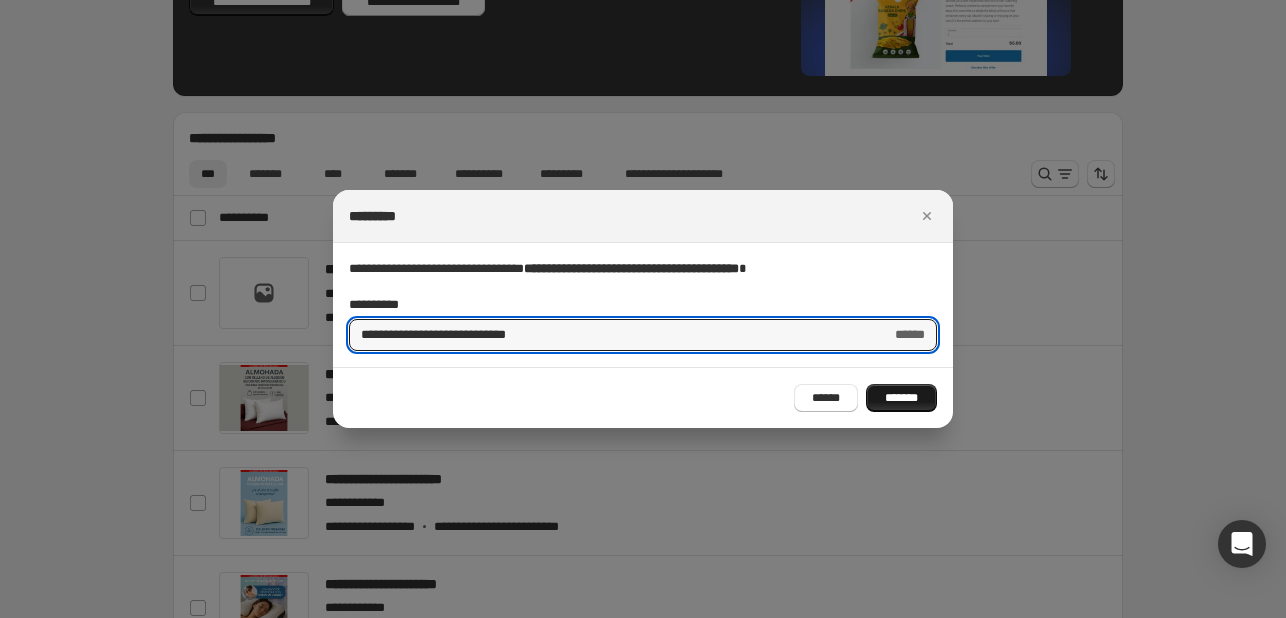 type on "**********" 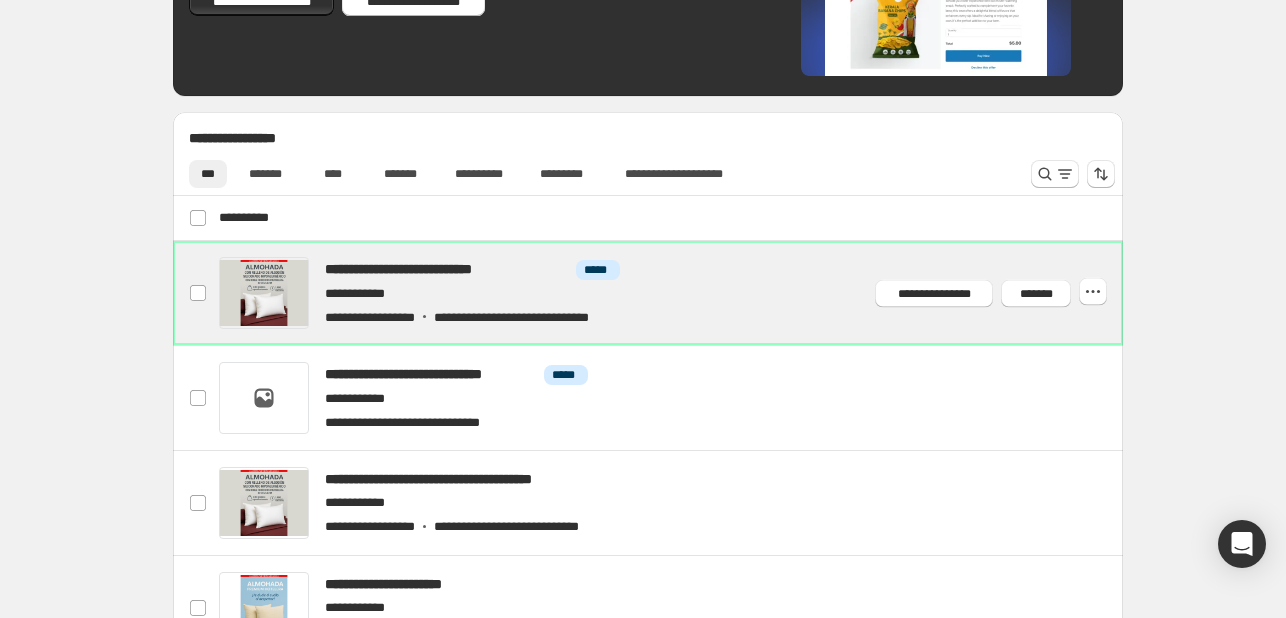 click at bounding box center [672, 293] 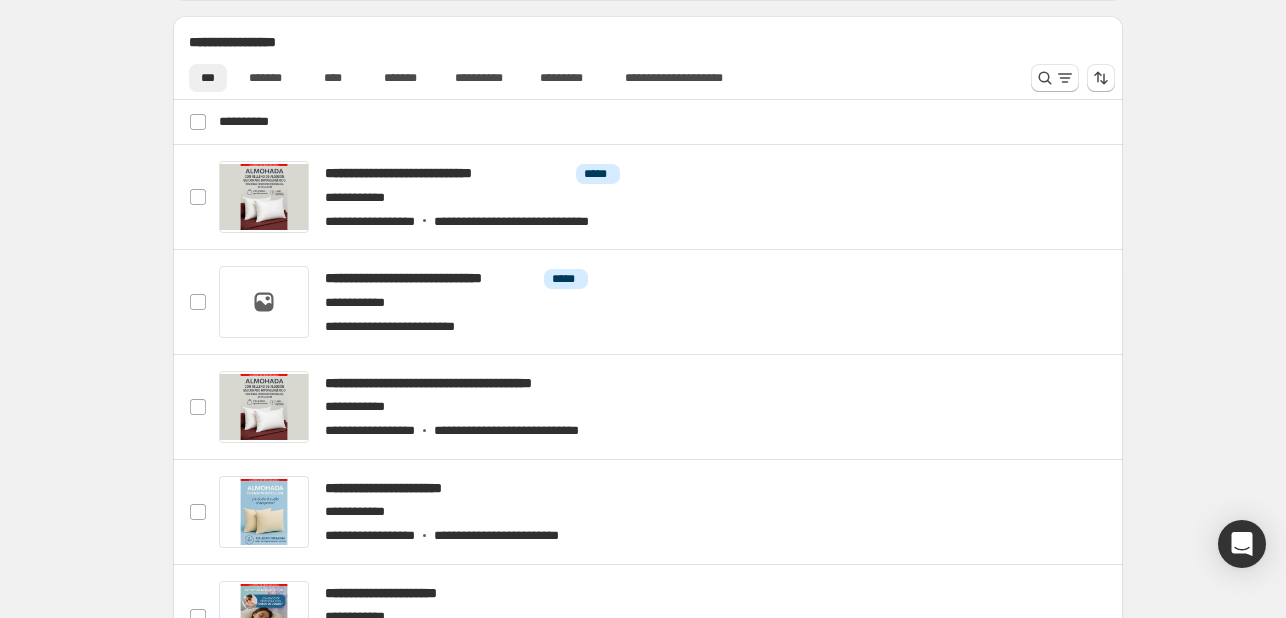 scroll, scrollTop: 700, scrollLeft: 0, axis: vertical 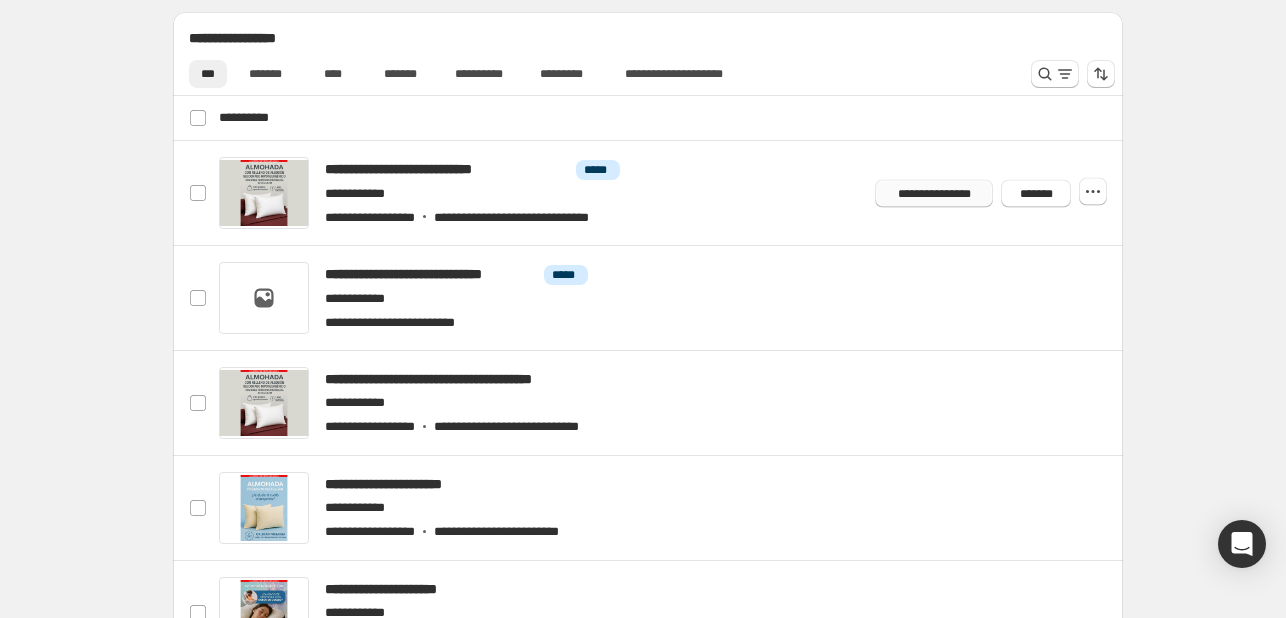 click on "**********" at bounding box center (934, 193) 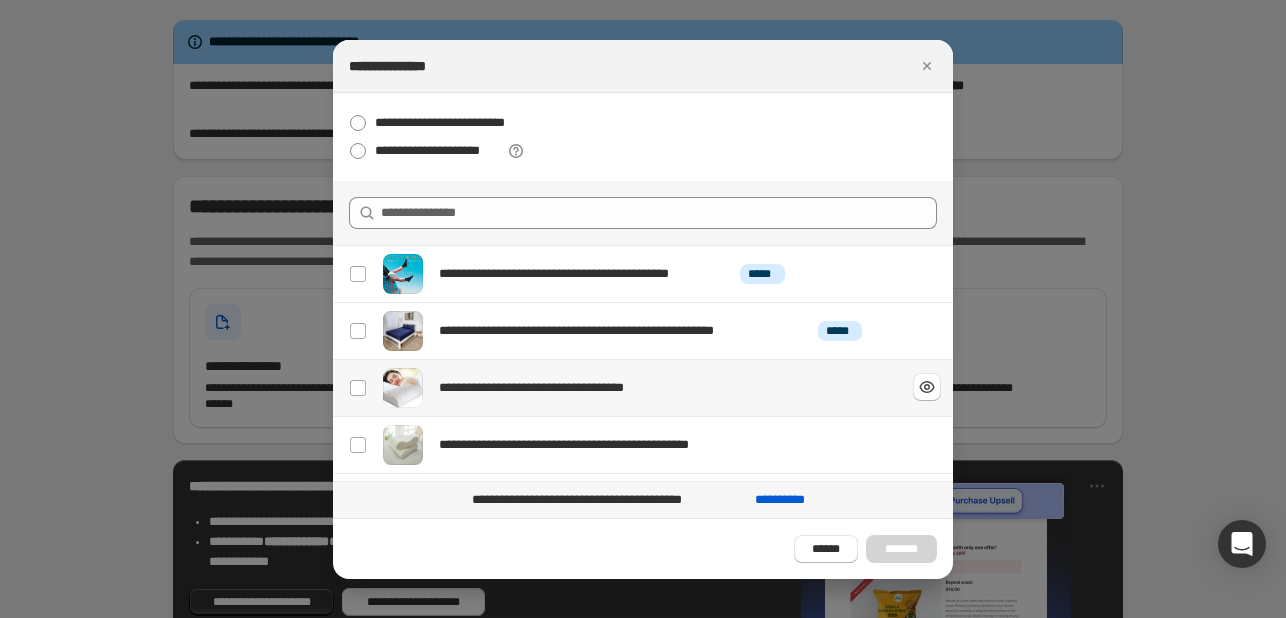 click on "**********" at bounding box center (576, 388) 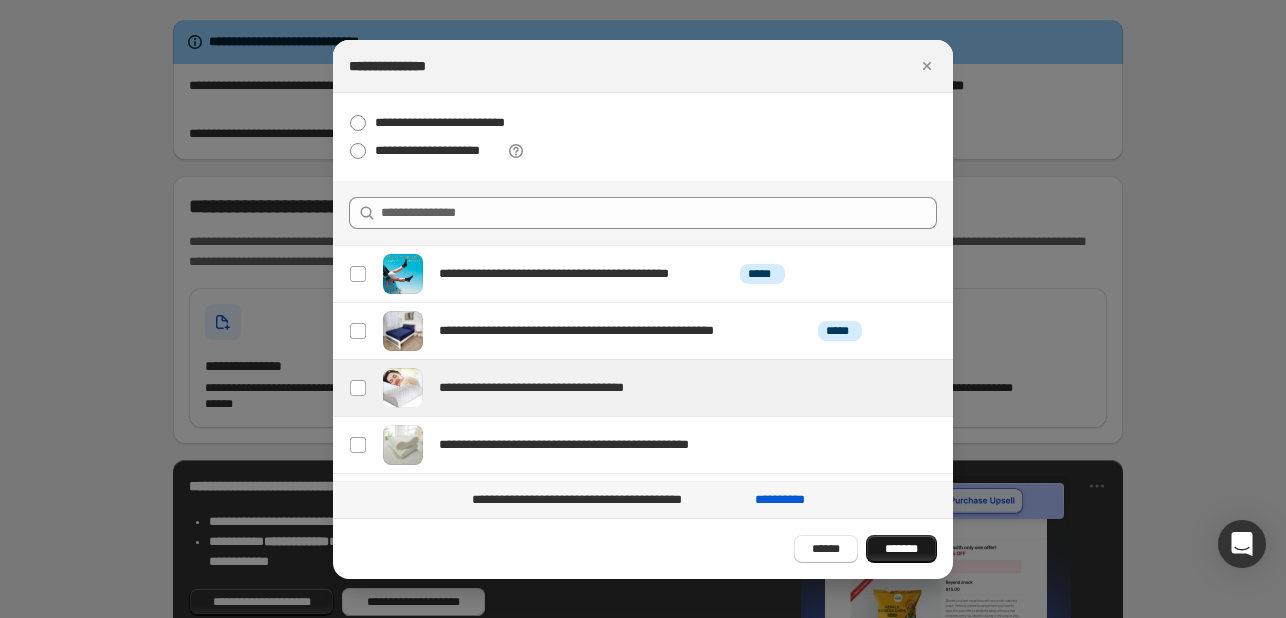click on "*******" at bounding box center [901, 549] 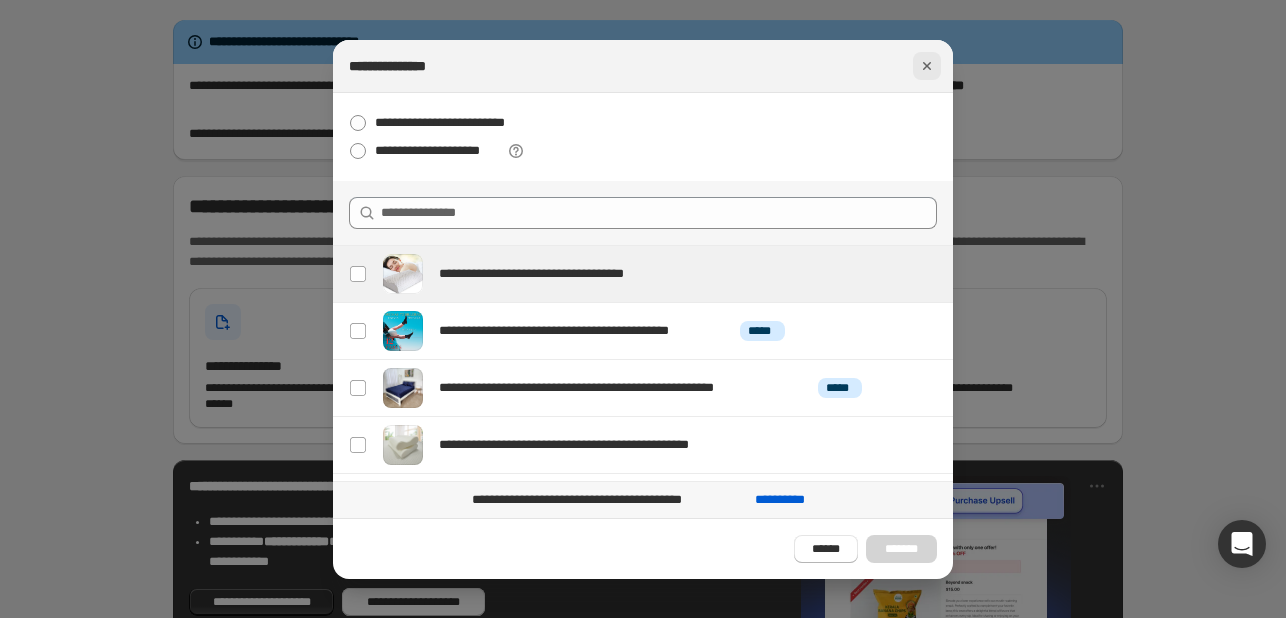 click 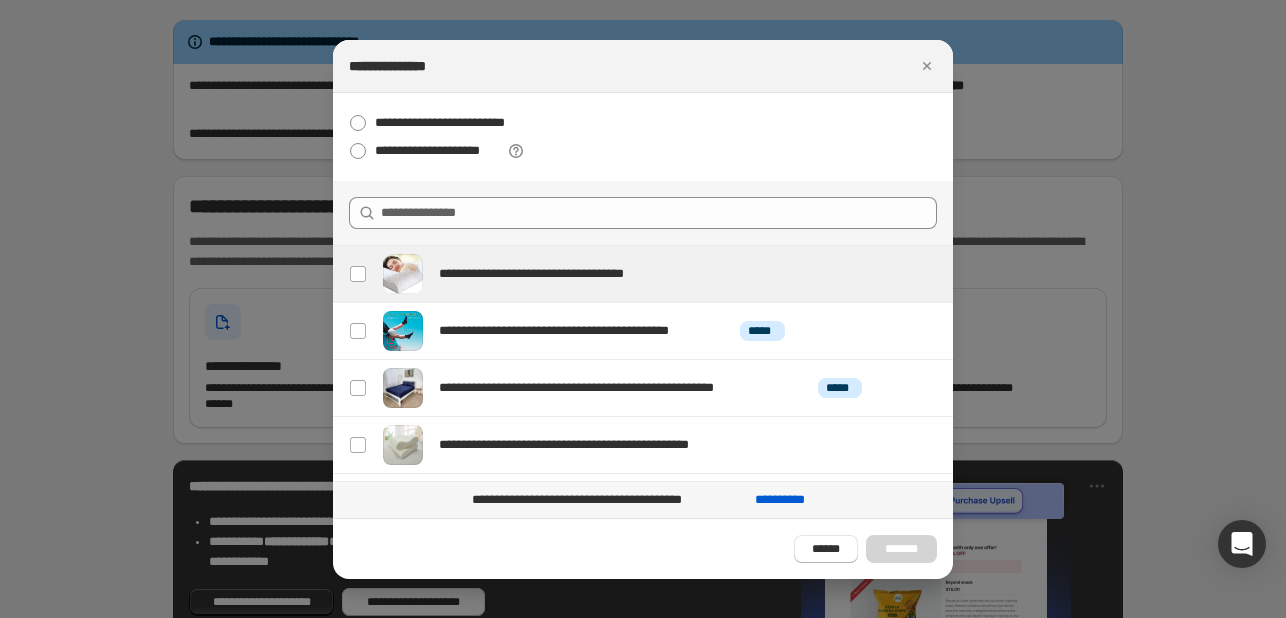 scroll, scrollTop: 700, scrollLeft: 0, axis: vertical 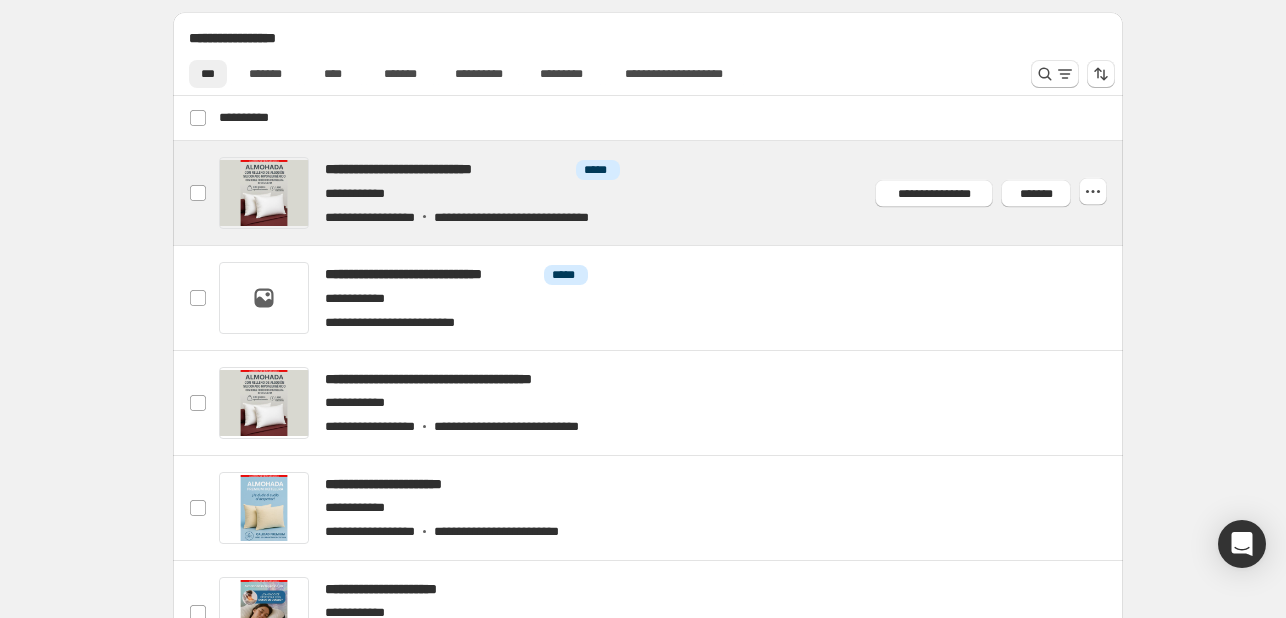 click at bounding box center (672, 193) 